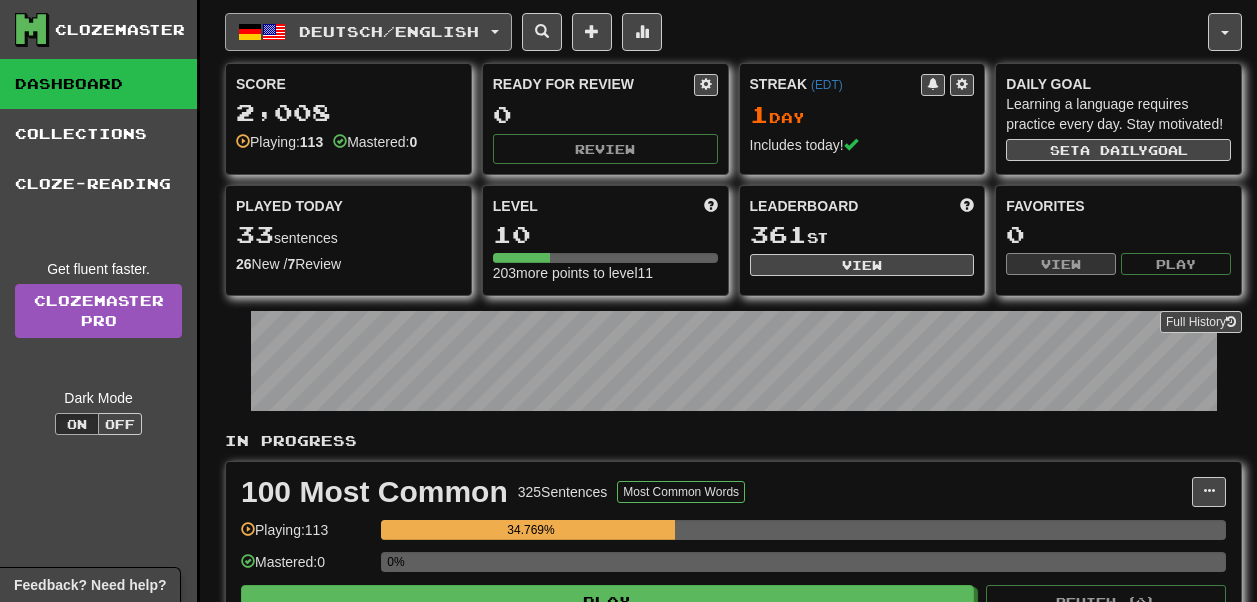 scroll, scrollTop: 0, scrollLeft: 0, axis: both 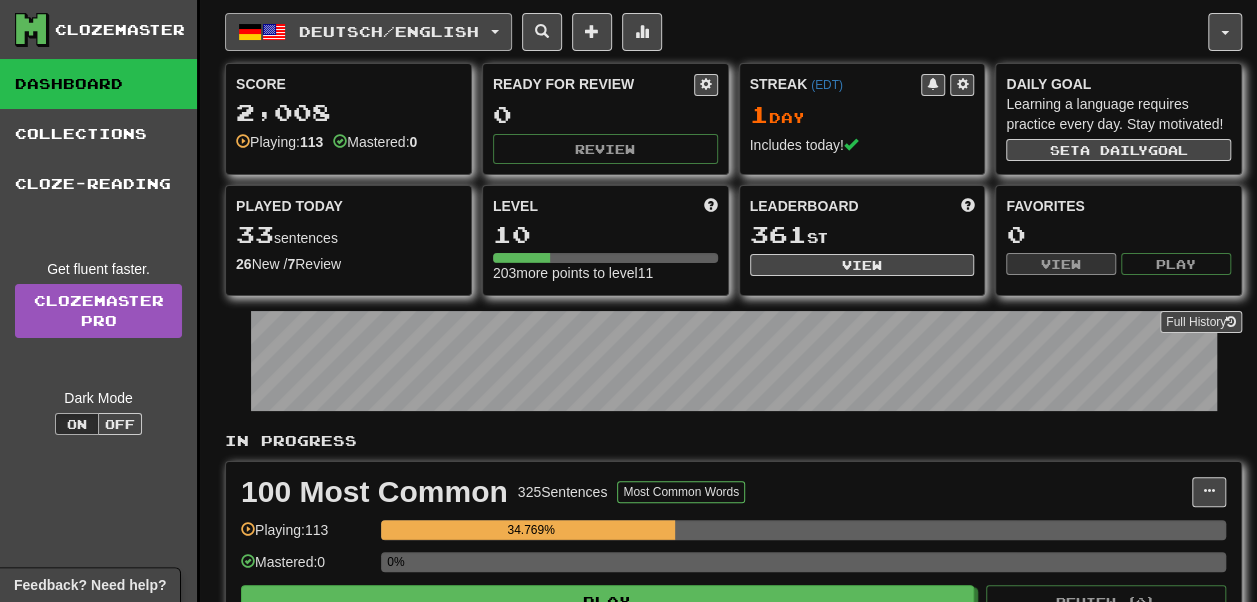 click on "Deutsch  /  English" at bounding box center [389, 31] 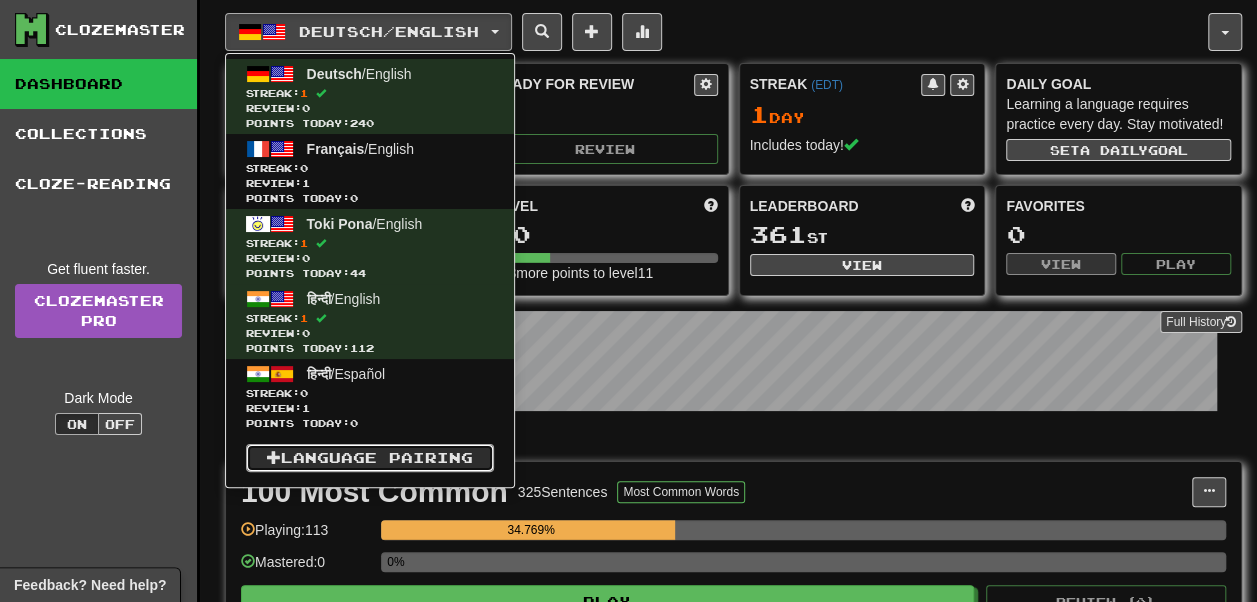 click on "Language Pairing" at bounding box center [370, 458] 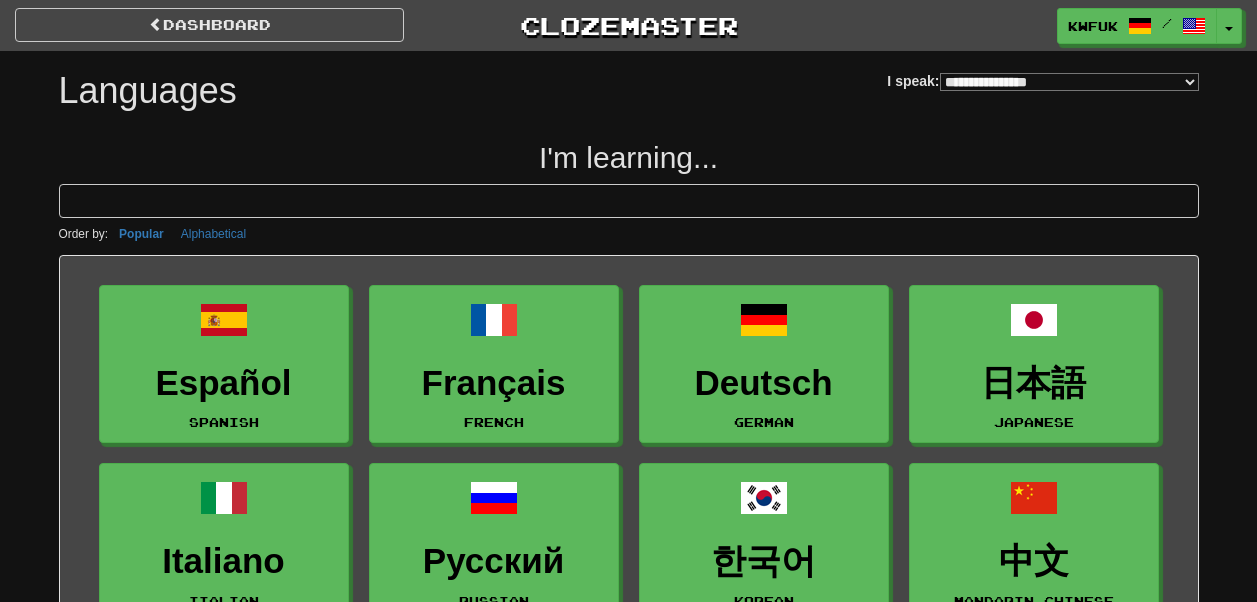 select on "*******" 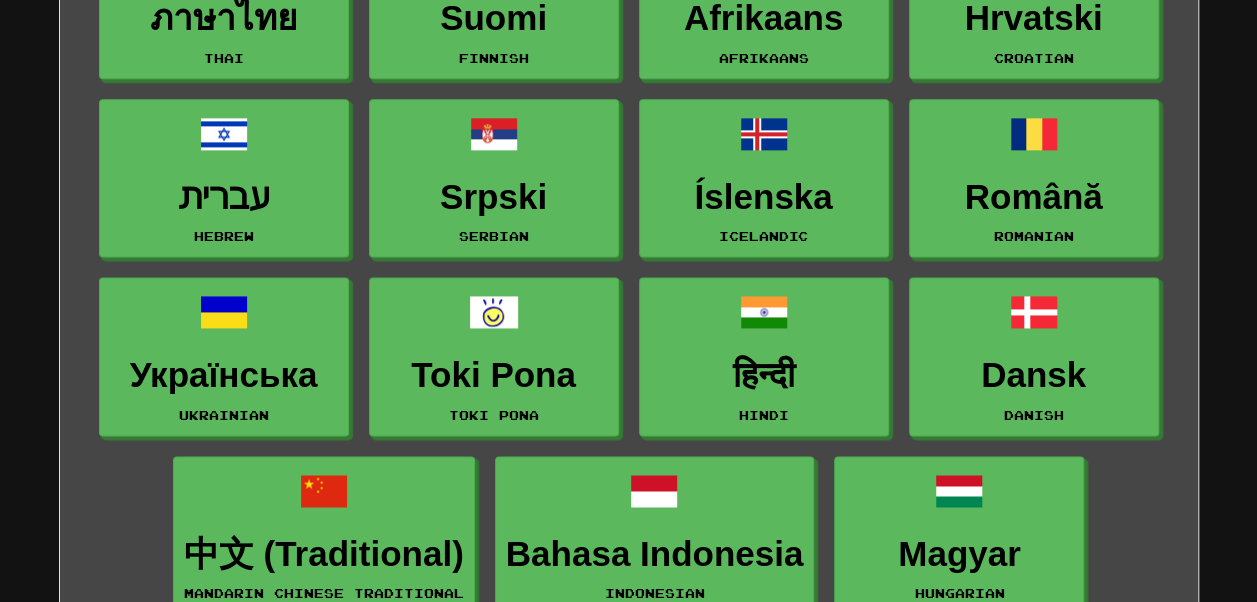 scroll, scrollTop: 1256, scrollLeft: 0, axis: vertical 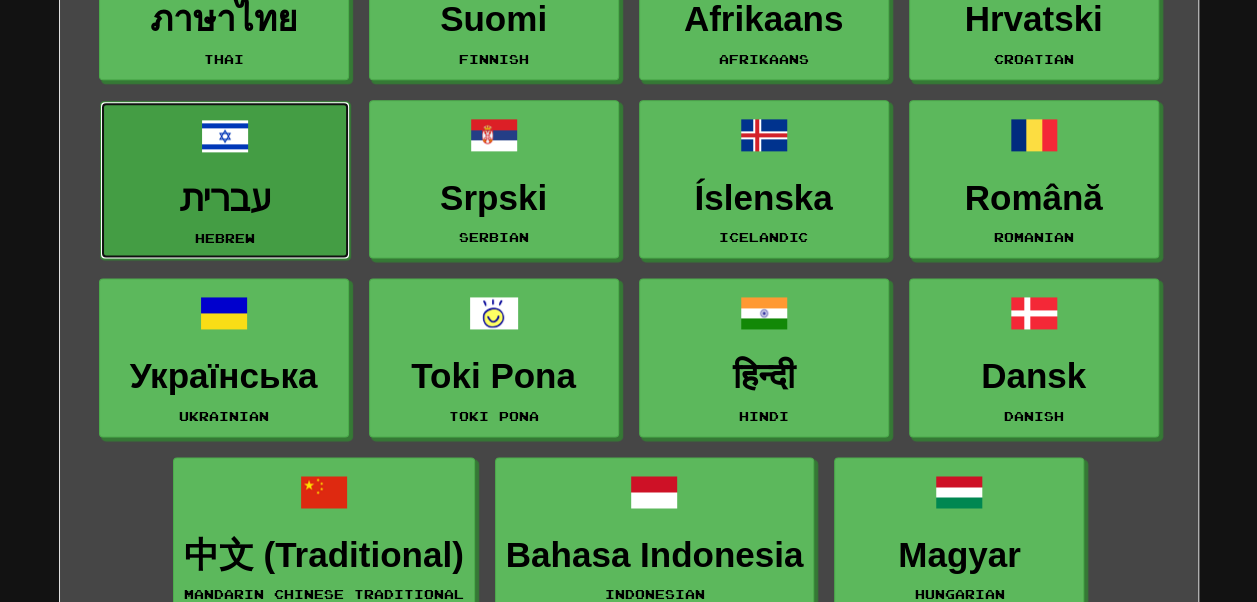 click on "עברית" at bounding box center [225, 199] 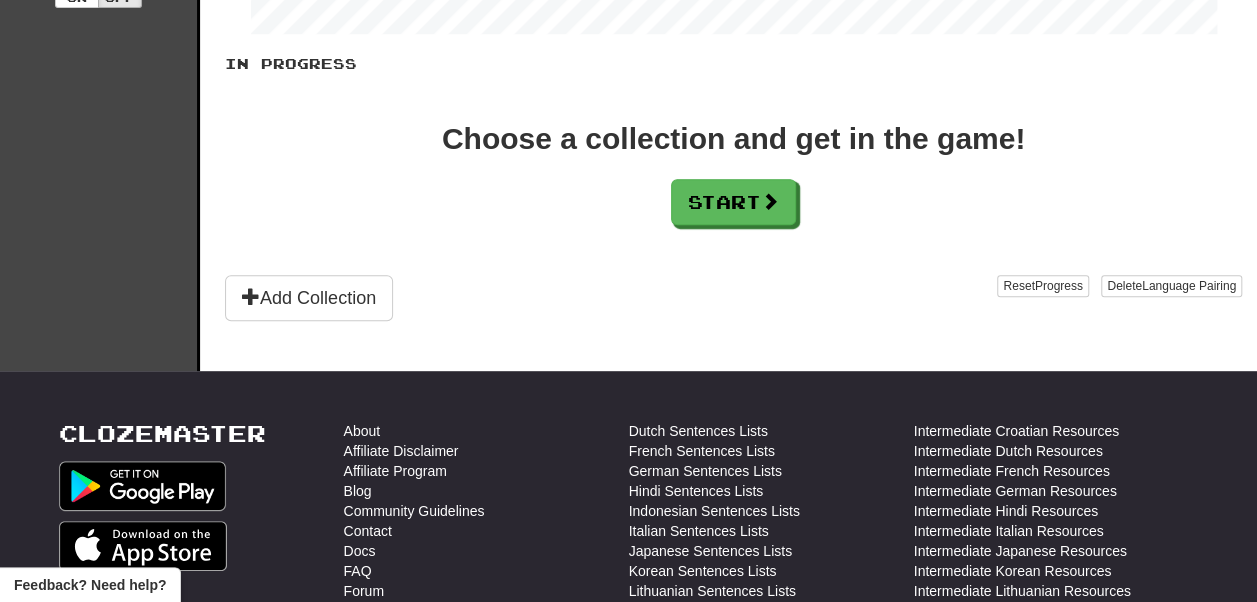 scroll, scrollTop: 380, scrollLeft: 0, axis: vertical 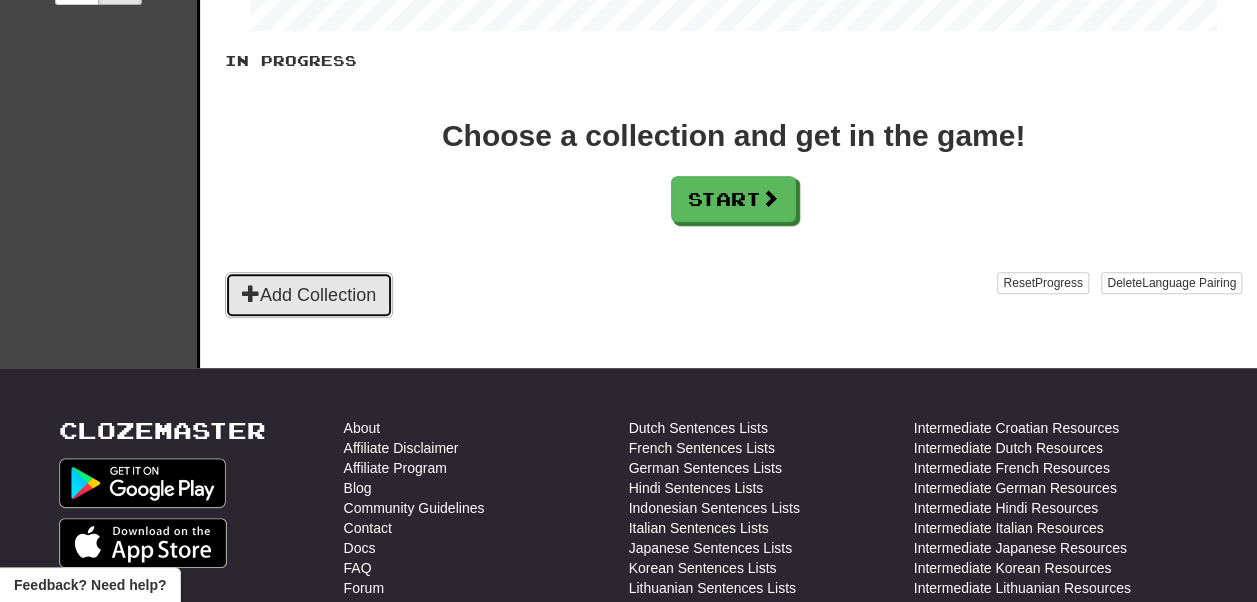 click on "Add Collection" at bounding box center [309, 295] 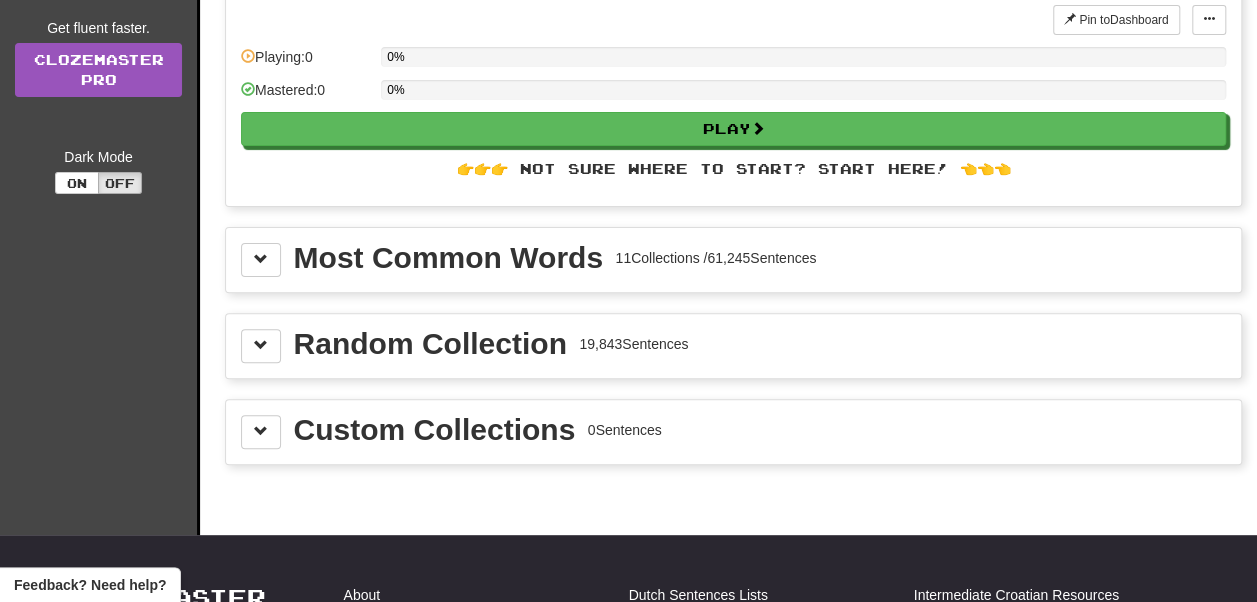 scroll, scrollTop: 193, scrollLeft: 0, axis: vertical 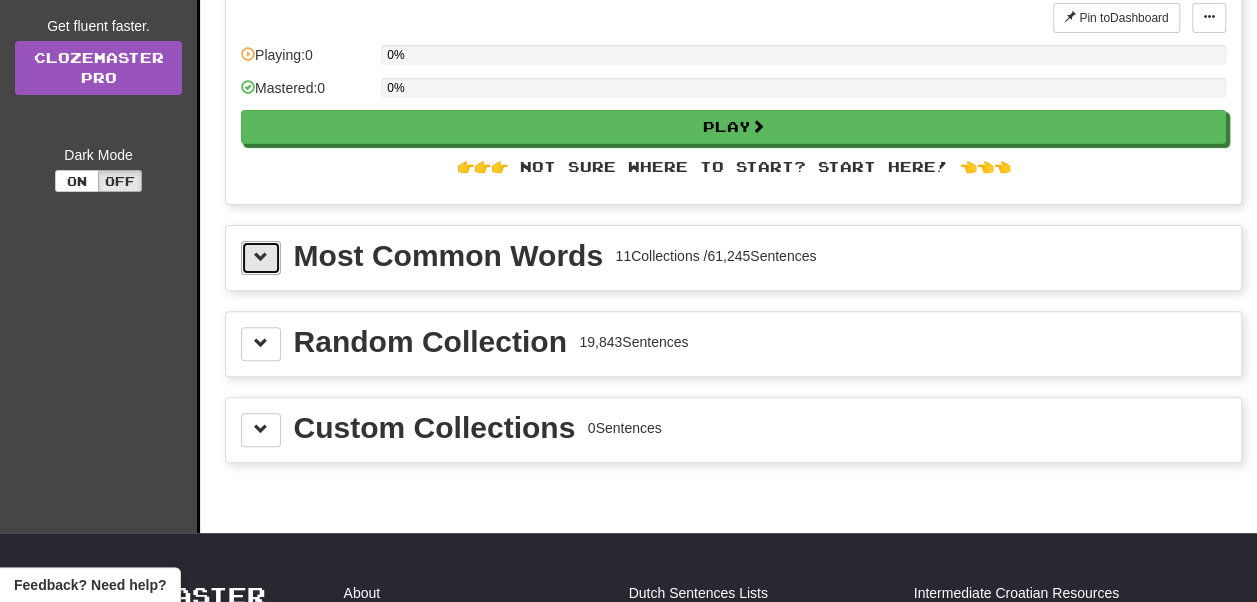 click at bounding box center [261, 257] 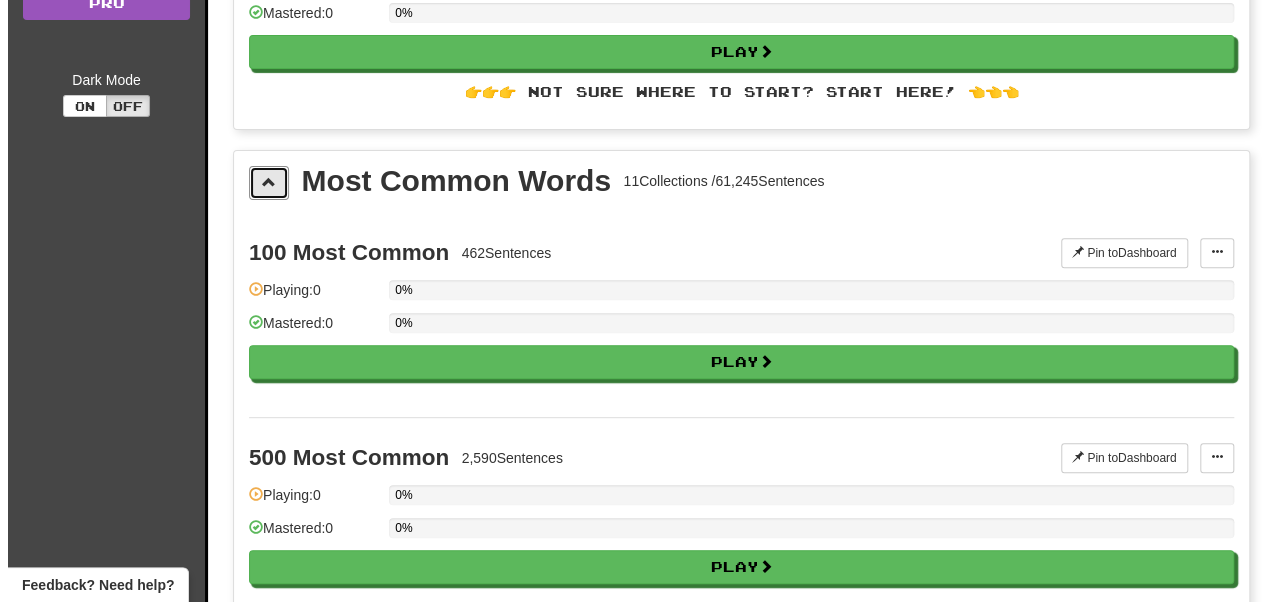 scroll, scrollTop: 269, scrollLeft: 0, axis: vertical 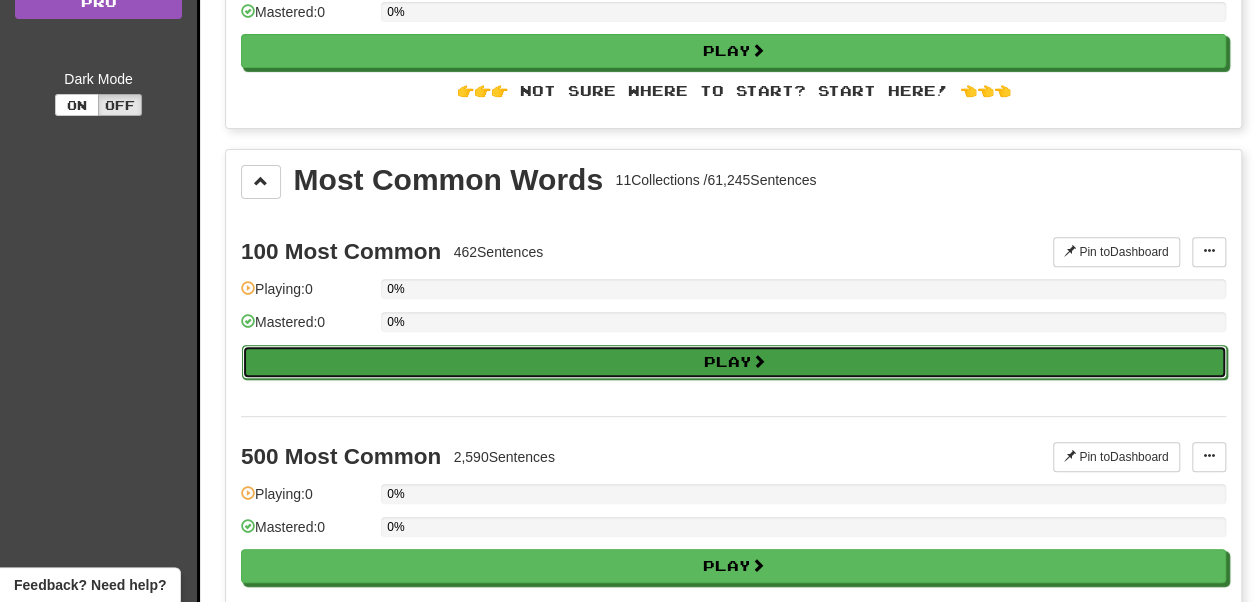 click on "Play" at bounding box center [734, 362] 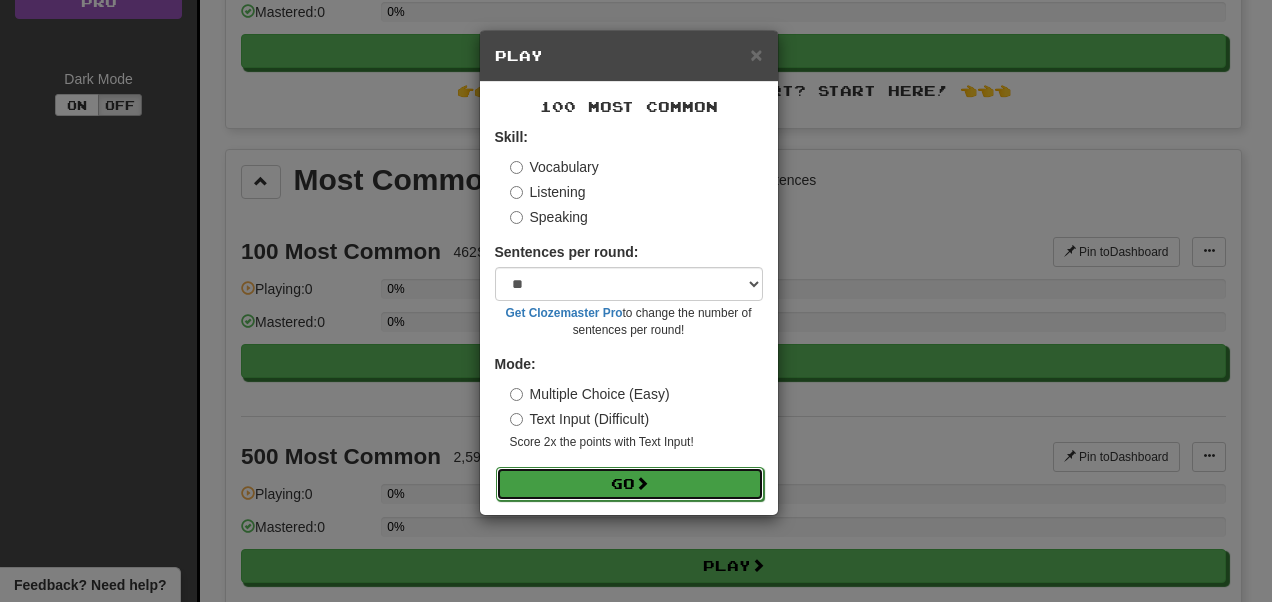 click at bounding box center [642, 483] 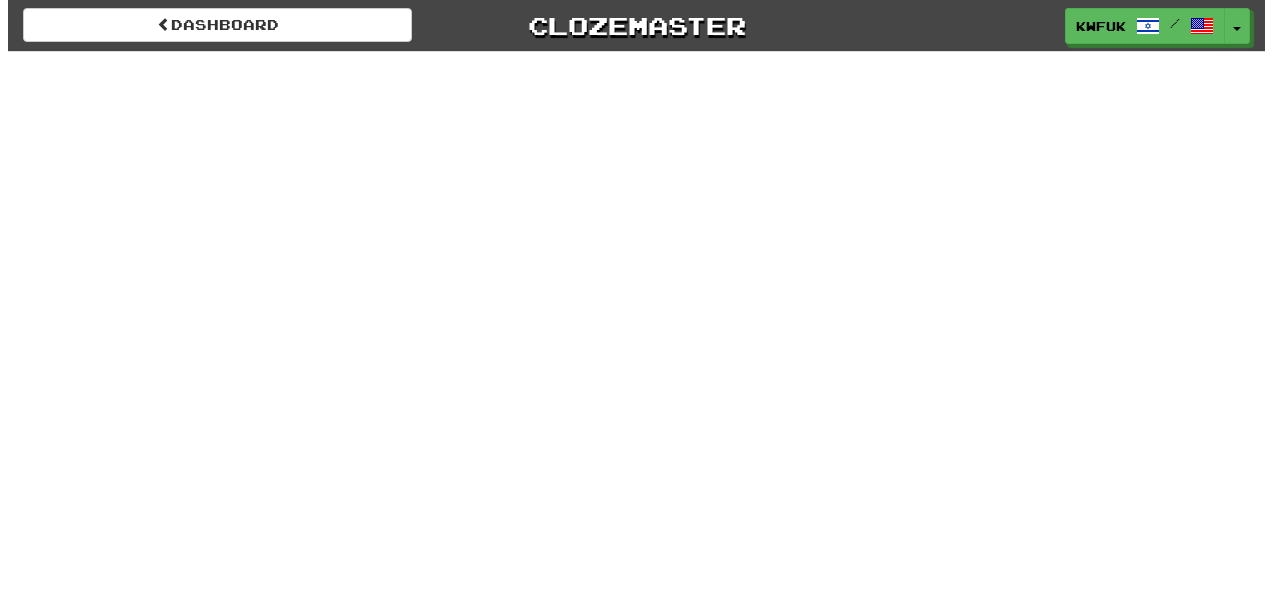 scroll, scrollTop: 0, scrollLeft: 0, axis: both 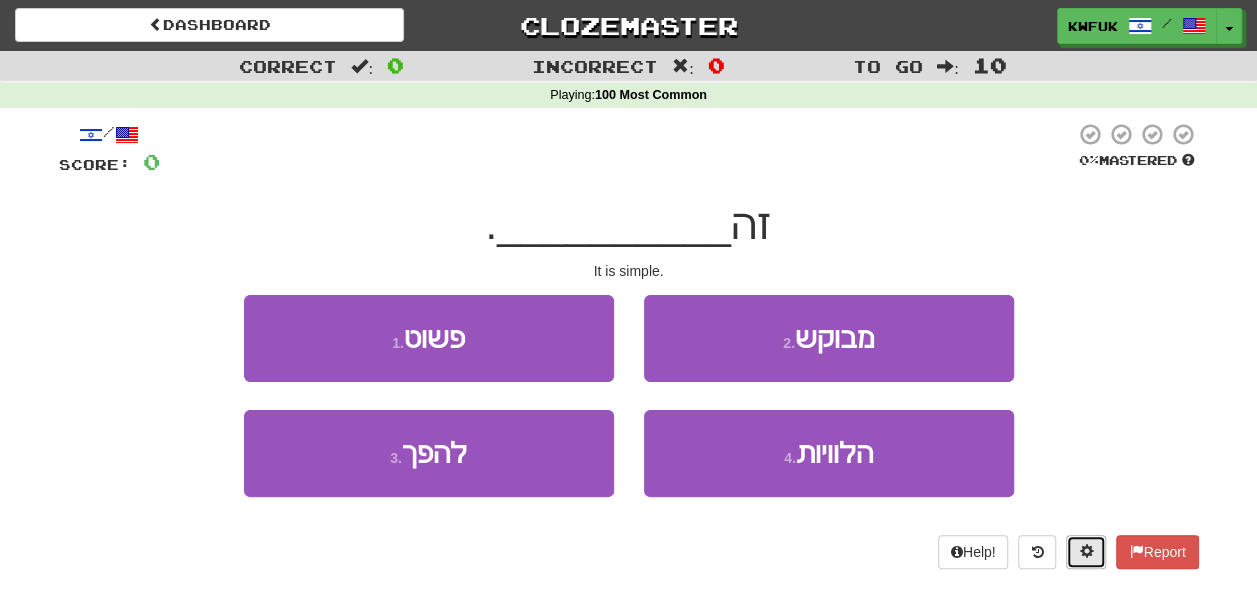 click at bounding box center [1086, 552] 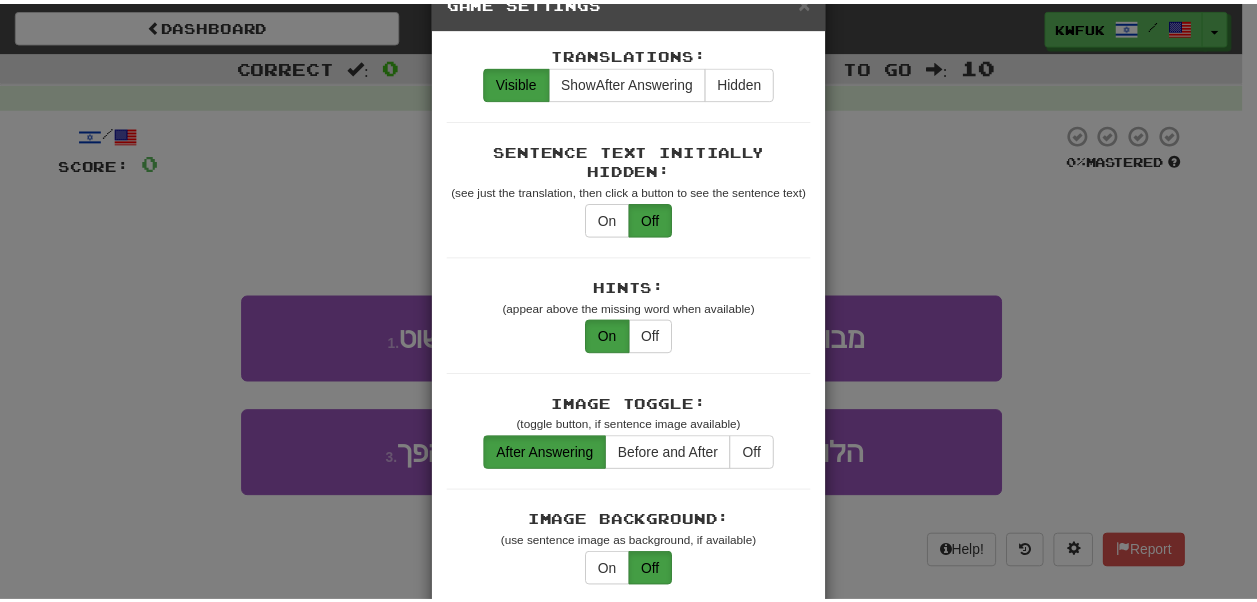 scroll, scrollTop: 0, scrollLeft: 0, axis: both 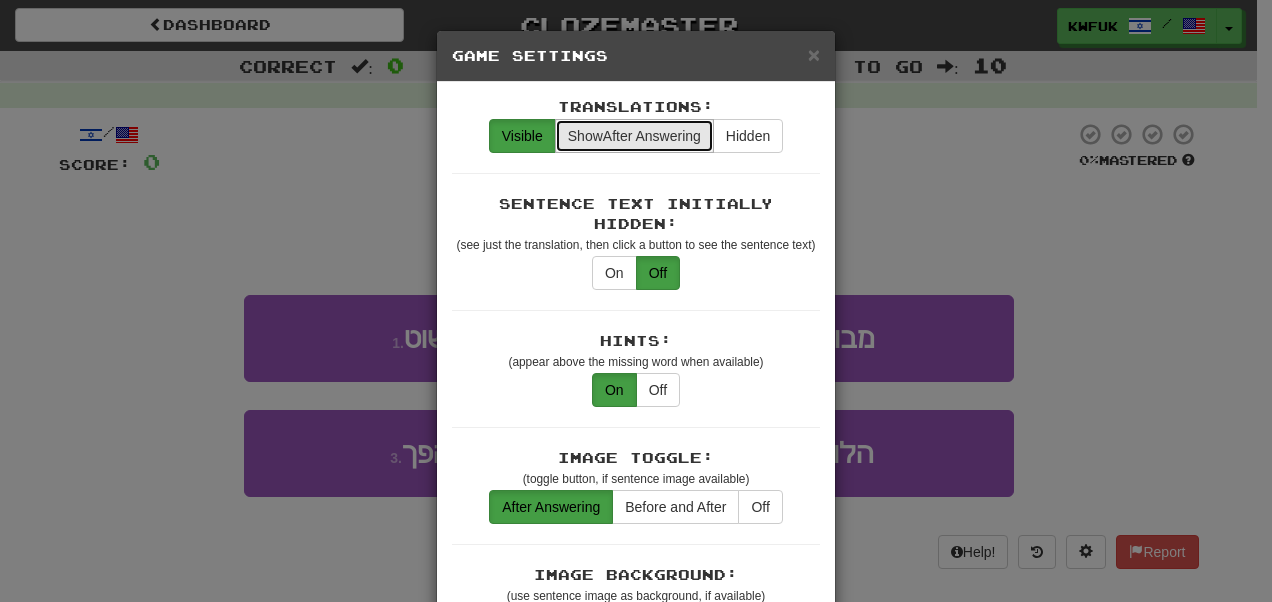 click on "Show  After Answering" at bounding box center [634, 136] 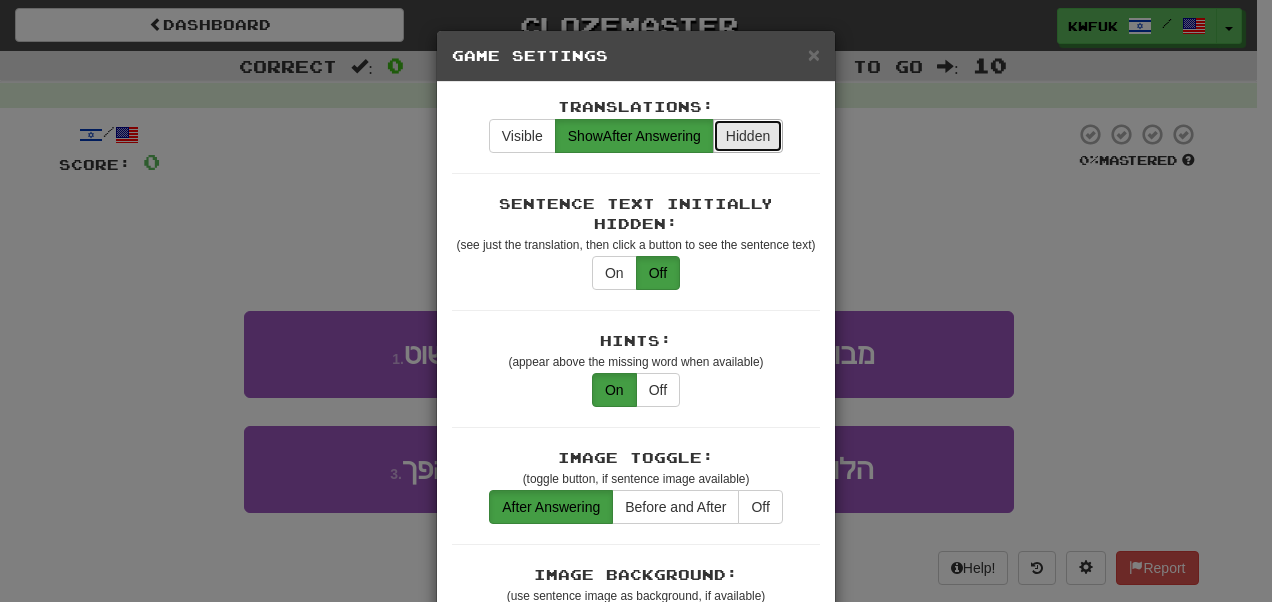 click on "Hidden" at bounding box center (748, 136) 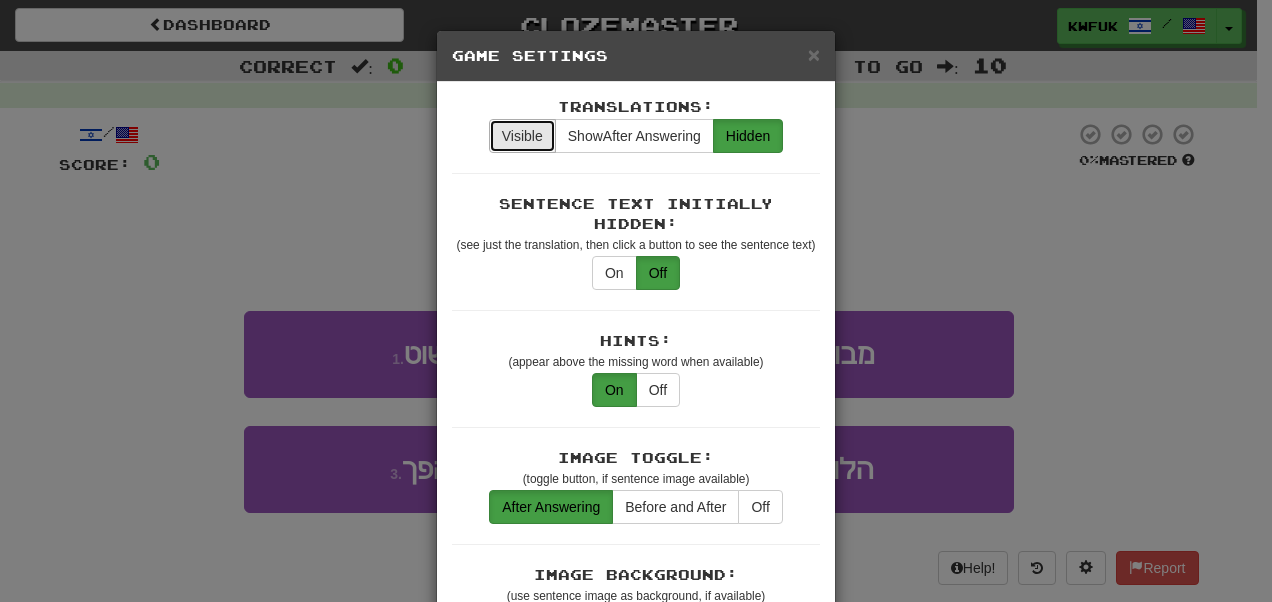 click on "Visible" at bounding box center (522, 136) 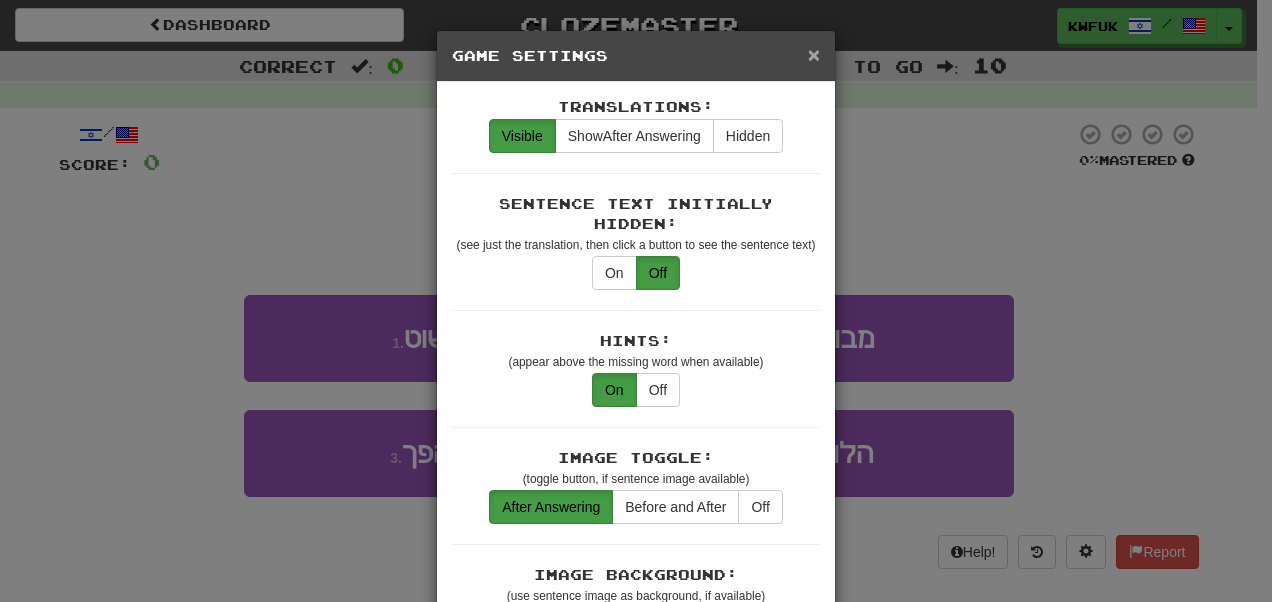 click on "×" at bounding box center (814, 54) 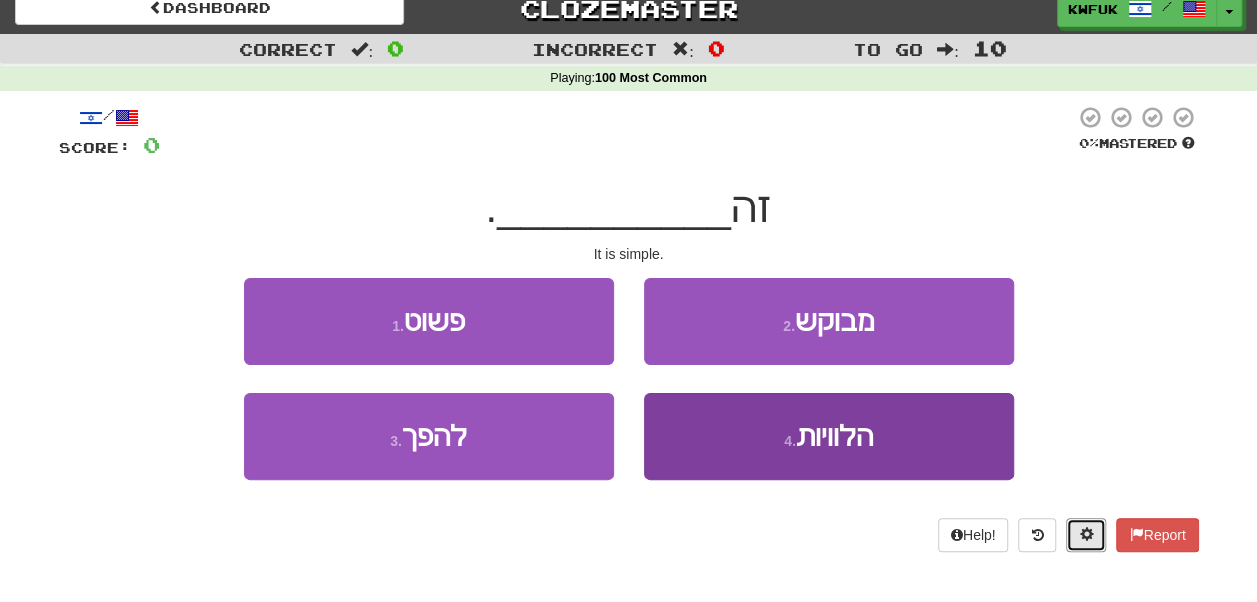 scroll, scrollTop: 0, scrollLeft: 0, axis: both 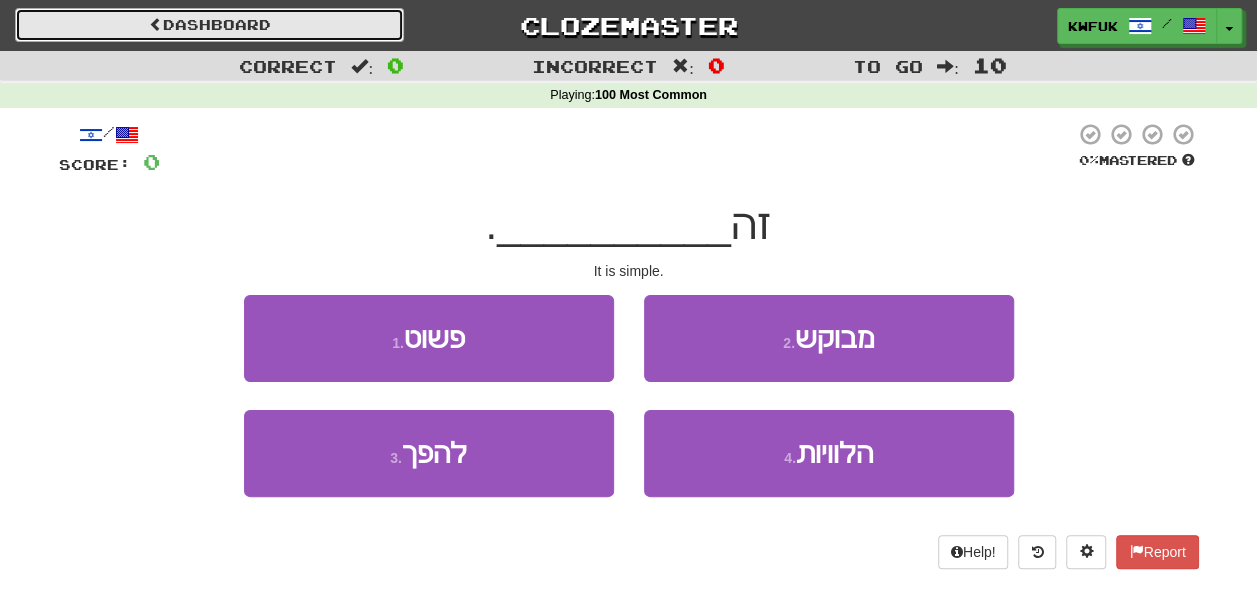 click on "Dashboard" at bounding box center [209, 25] 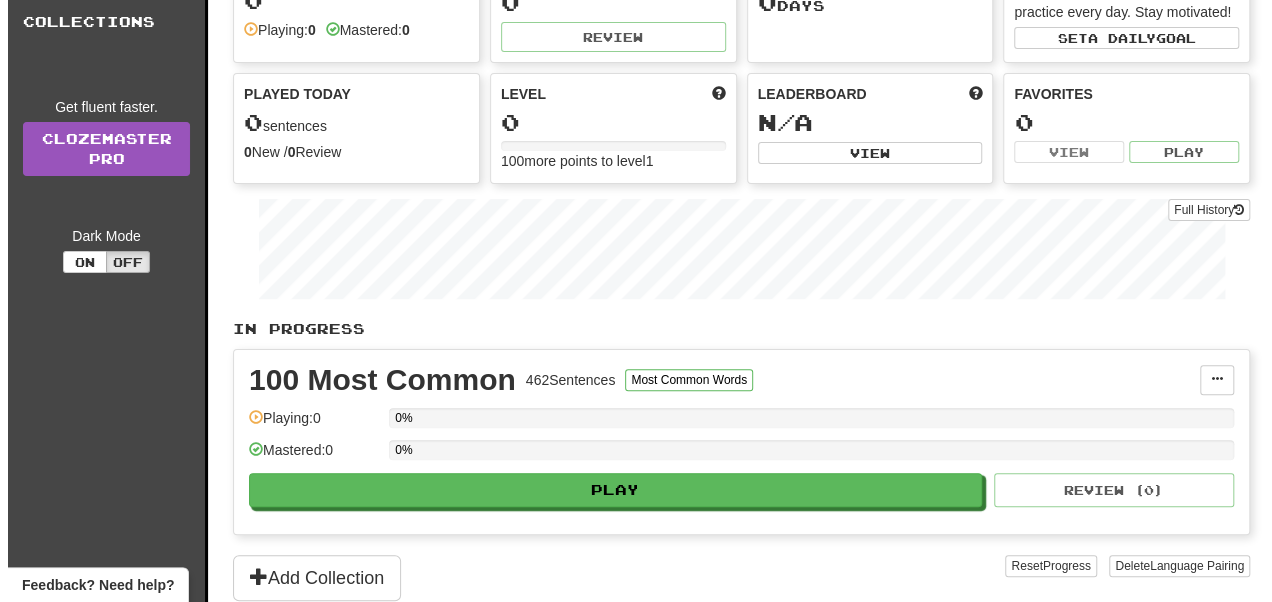 scroll, scrollTop: 116, scrollLeft: 0, axis: vertical 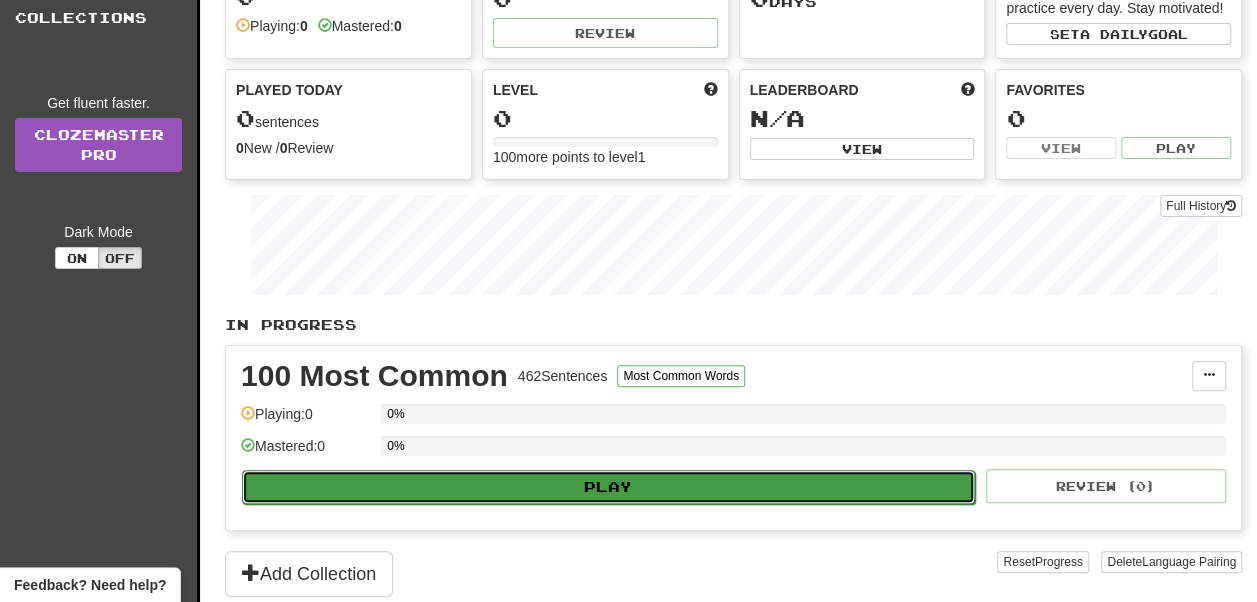 click on "Play" 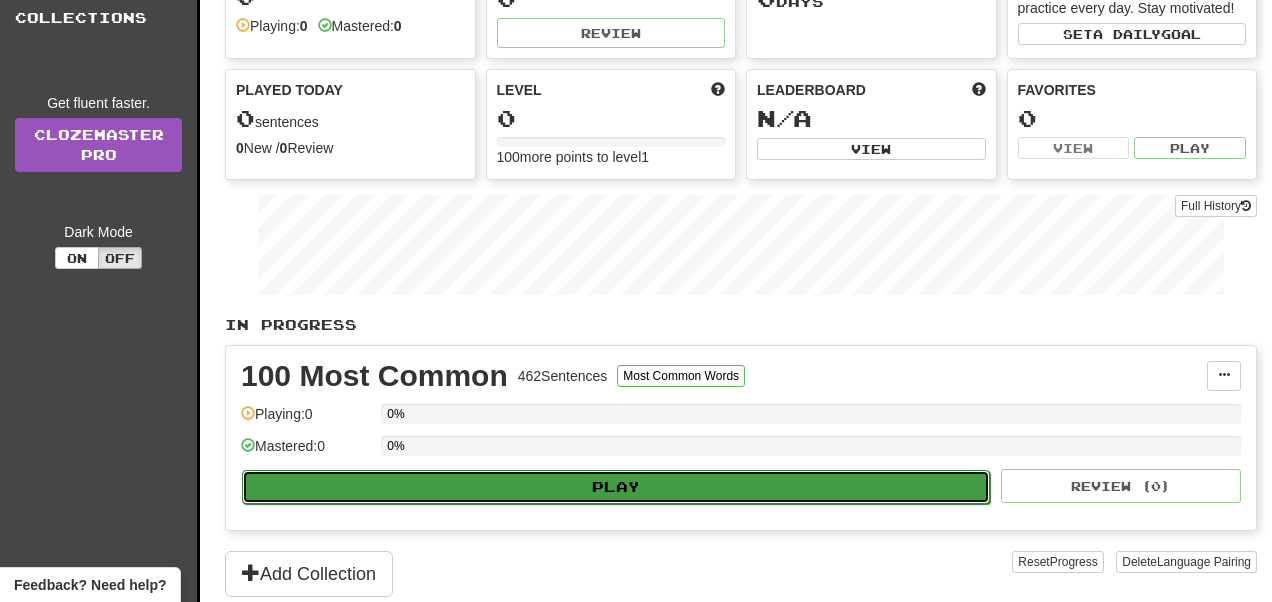 select on "**" 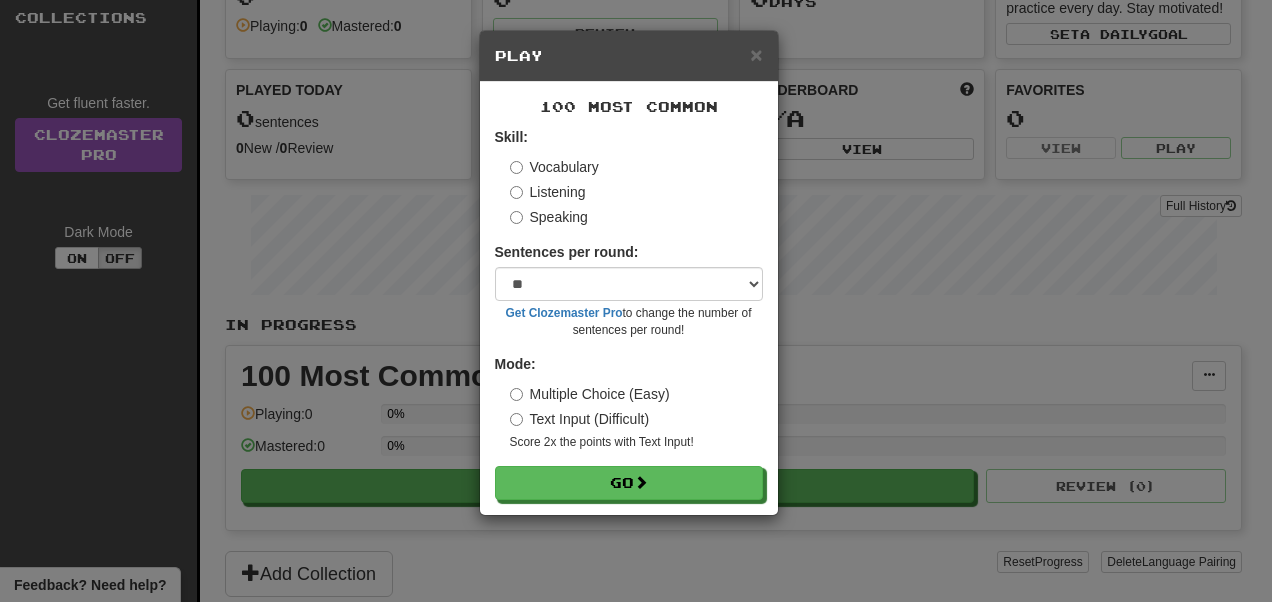 click on "Skill: Vocabulary Listening Speaking" at bounding box center [629, 177] 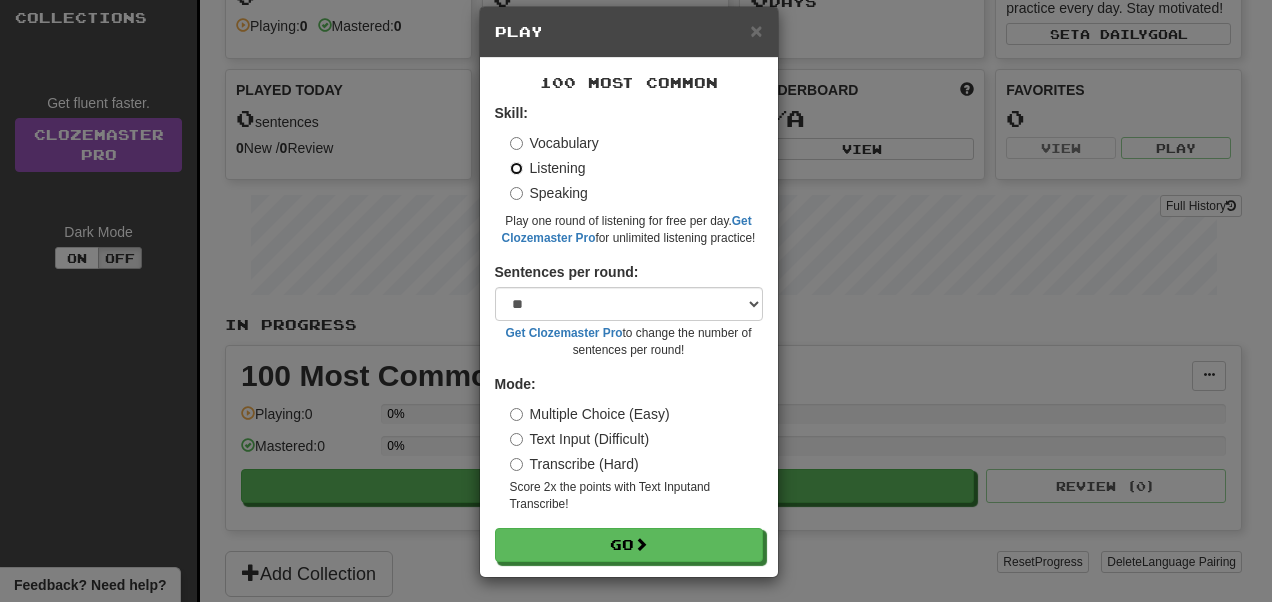 scroll, scrollTop: 28, scrollLeft: 0, axis: vertical 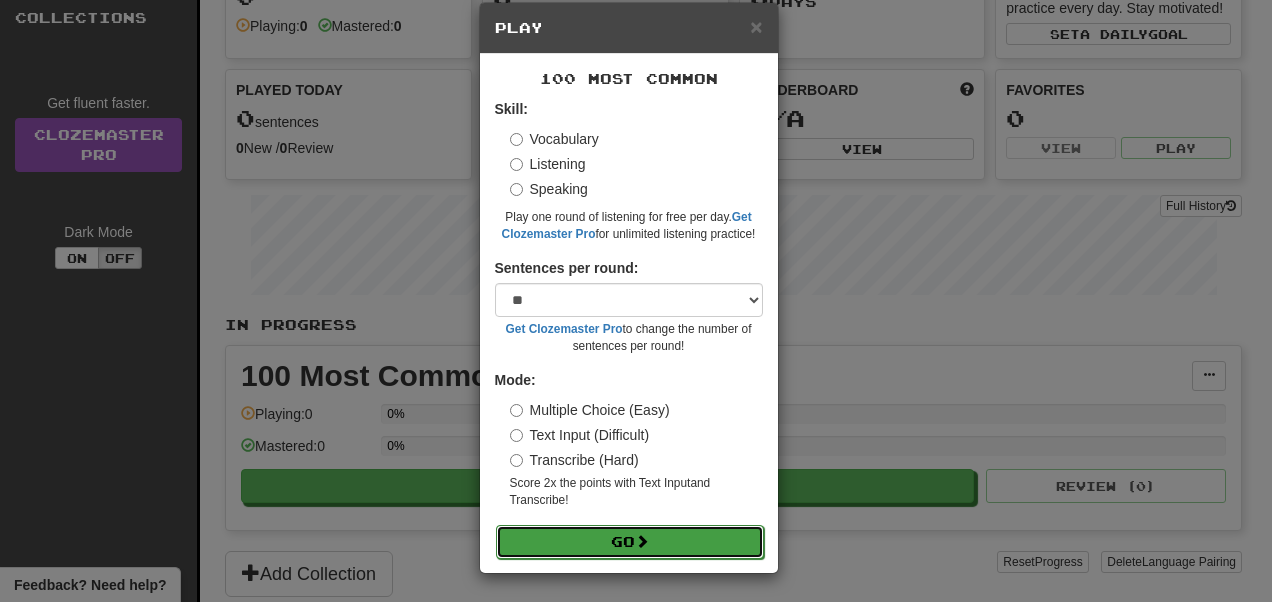 click on "Go" at bounding box center [630, 542] 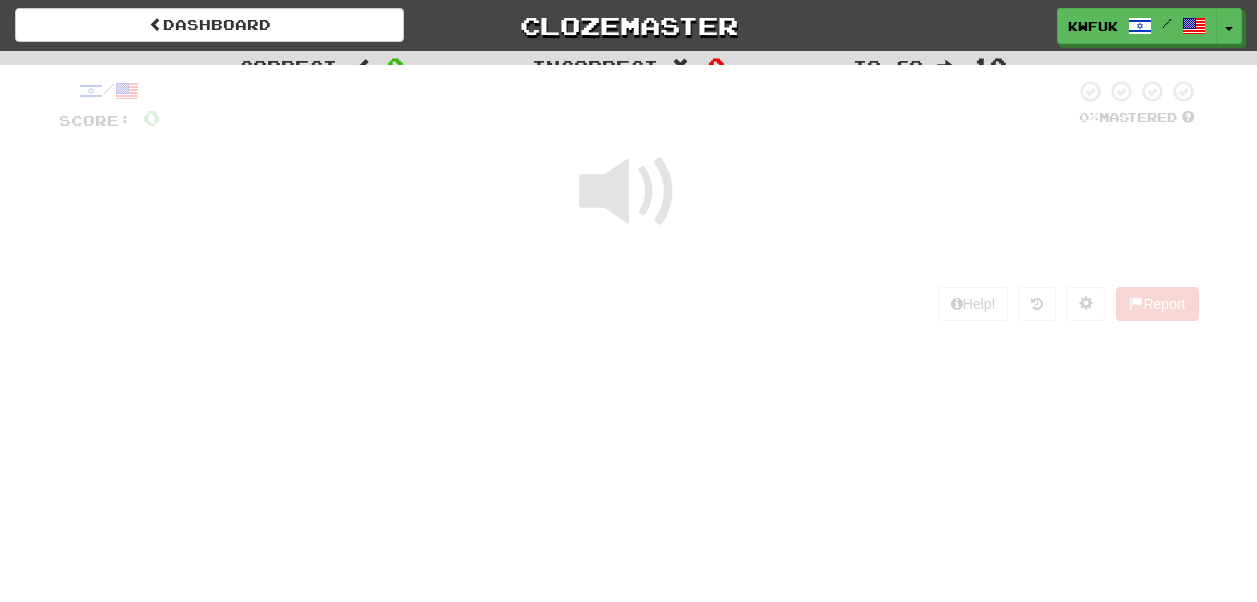 scroll, scrollTop: 0, scrollLeft: 0, axis: both 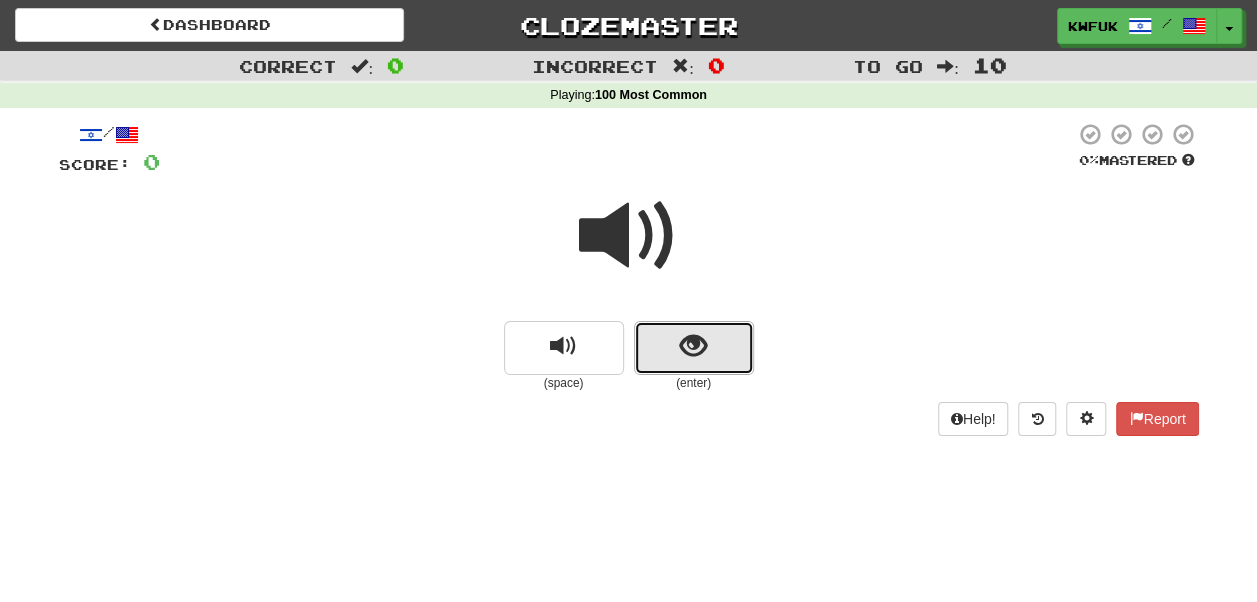 click at bounding box center [693, 346] 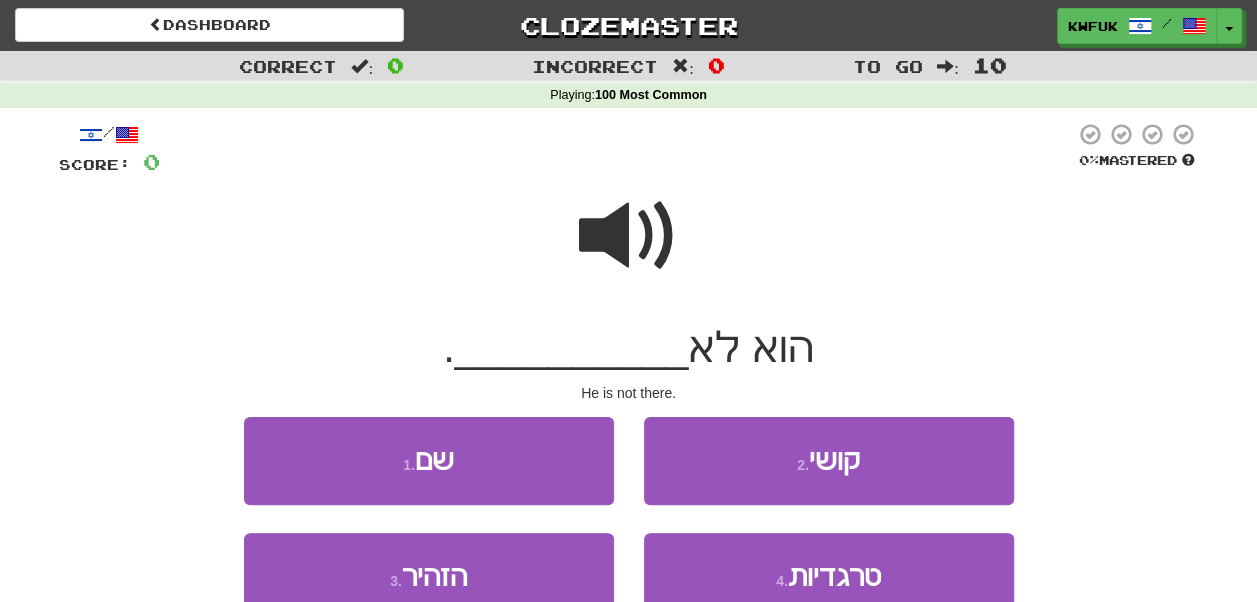 click at bounding box center (629, 236) 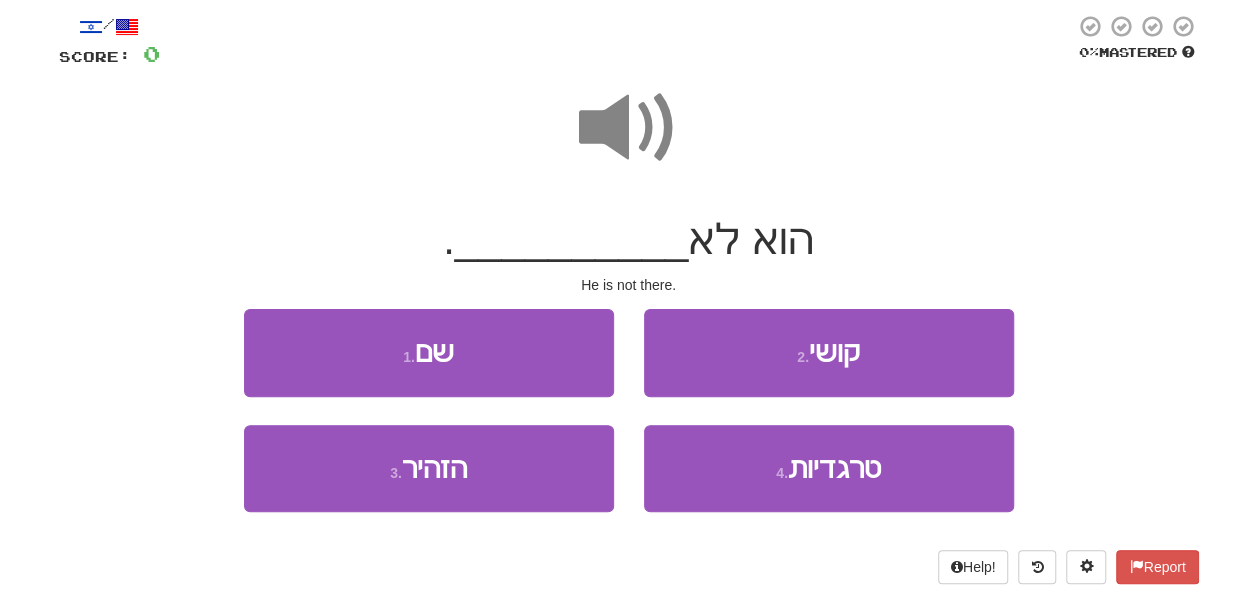scroll, scrollTop: 110, scrollLeft: 0, axis: vertical 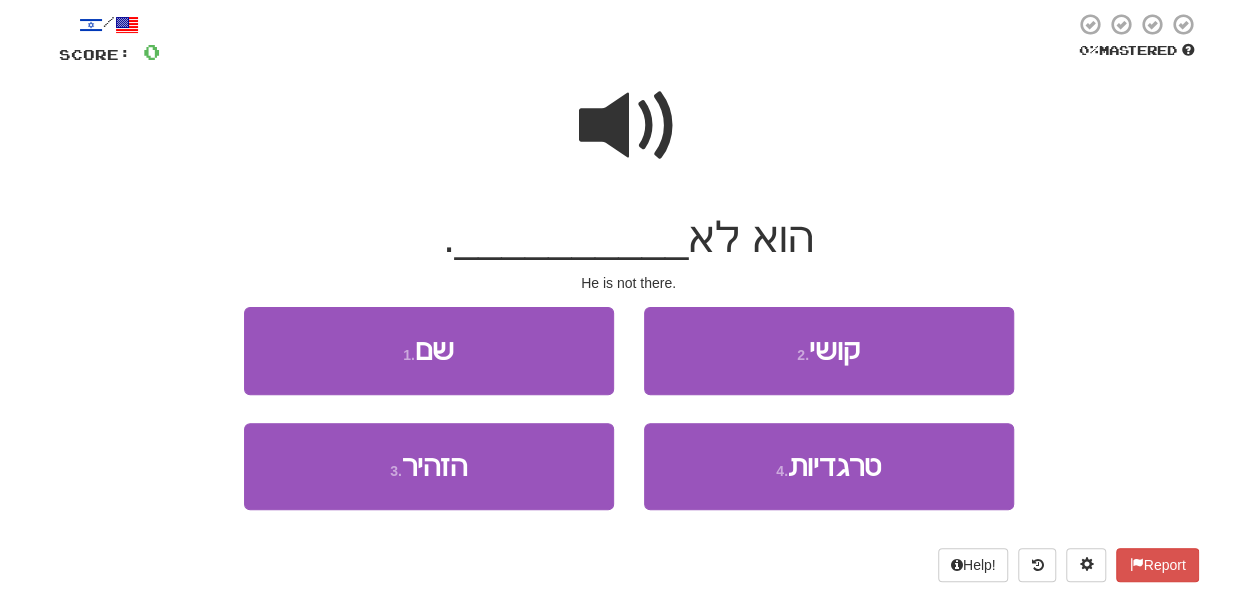 click at bounding box center (629, 126) 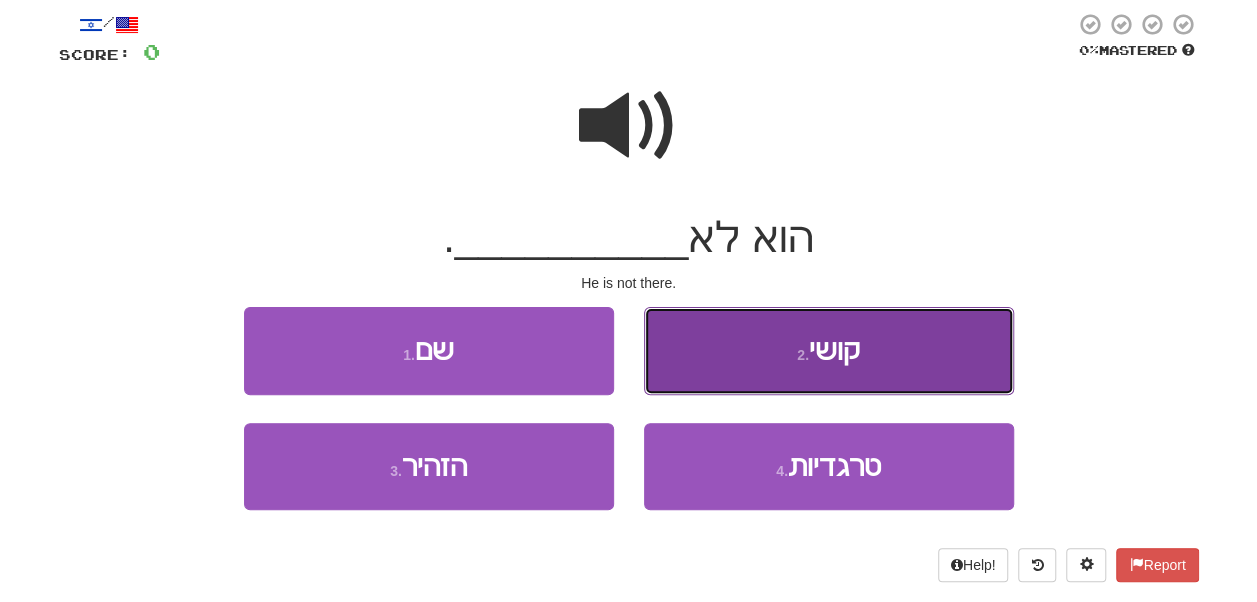 click on "2 ." at bounding box center (803, 355) 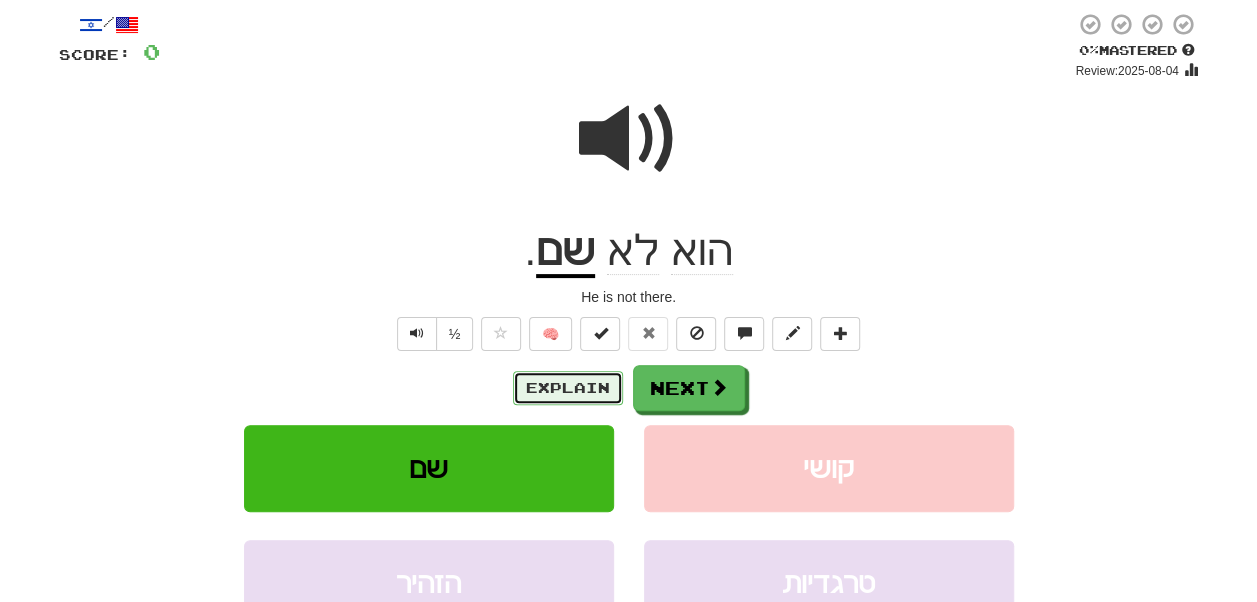 click on "Explain" at bounding box center [568, 388] 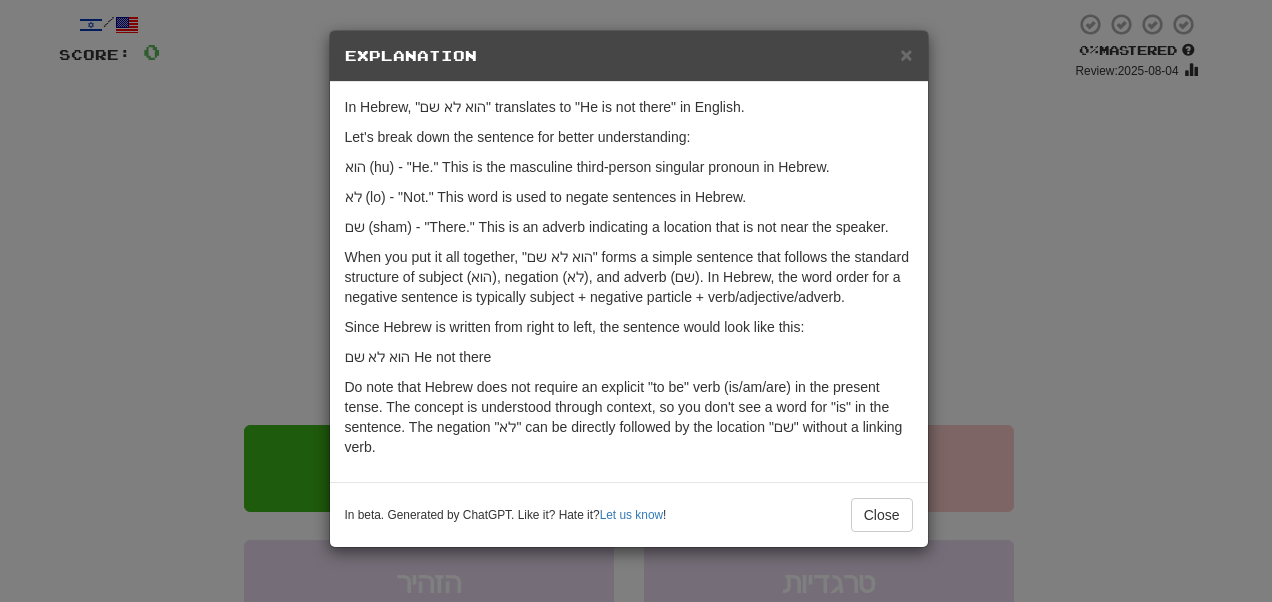 click on "Explanation" at bounding box center (629, 56) 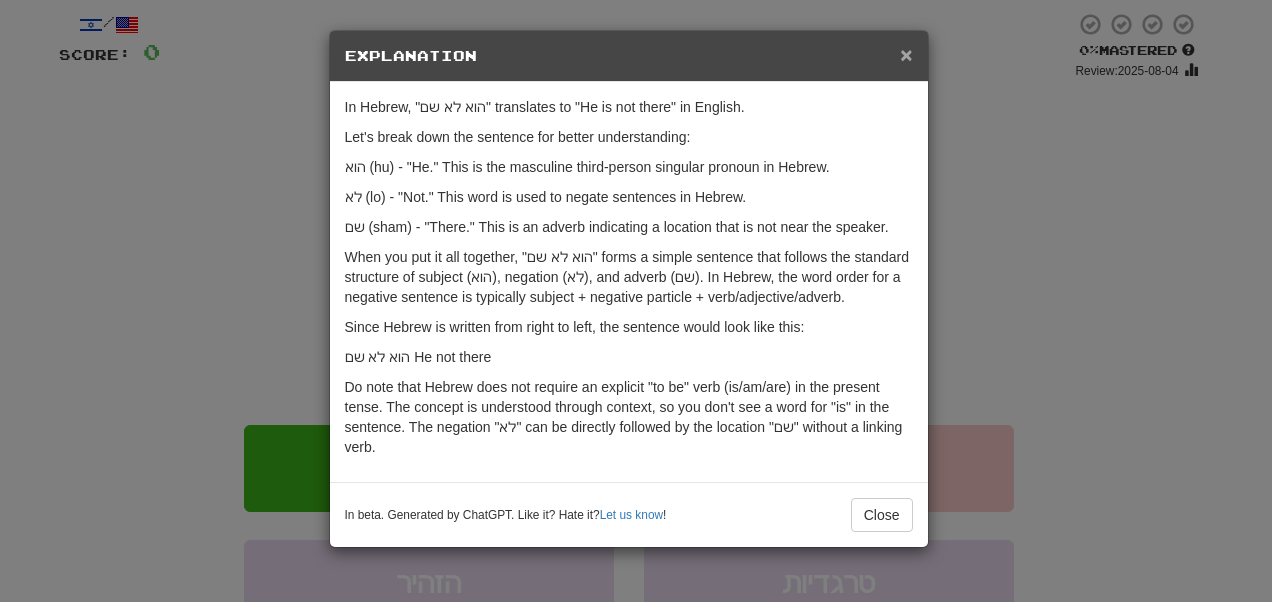 click on "×" at bounding box center (906, 54) 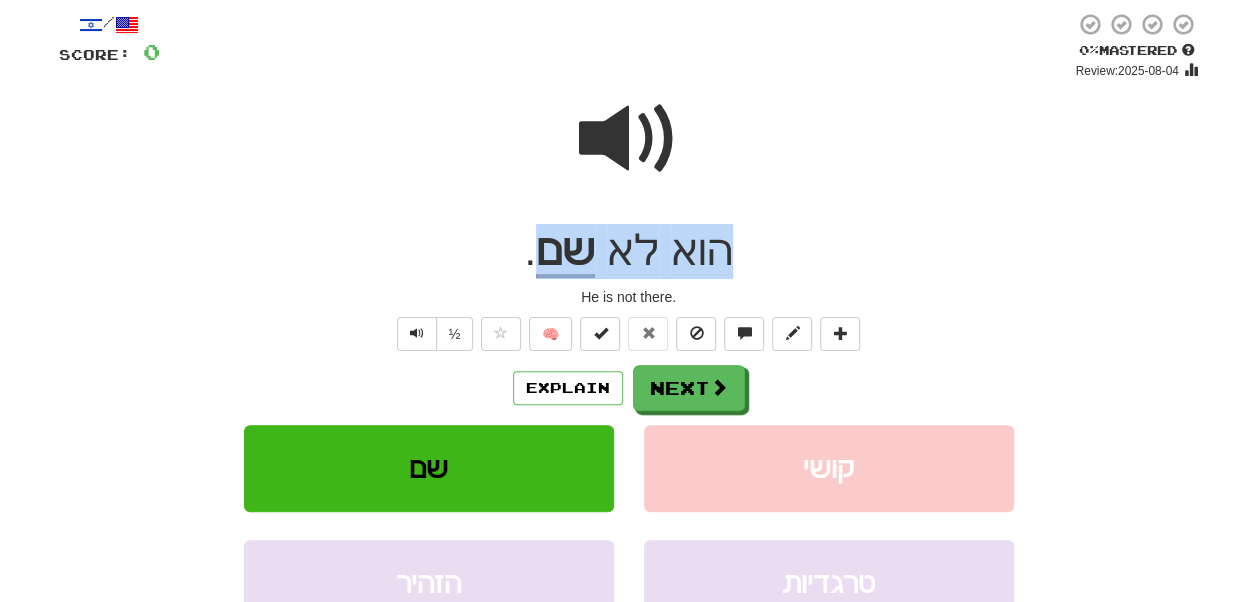 drag, startPoint x: 738, startPoint y: 260, endPoint x: 551, endPoint y: 253, distance: 187.13097 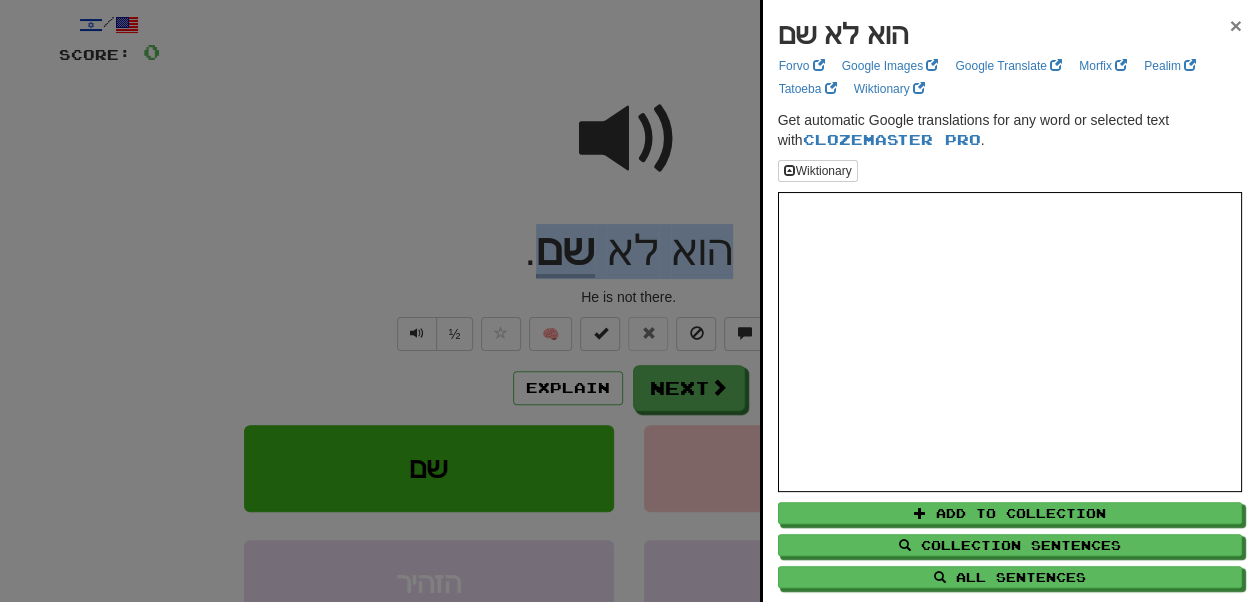 click on "×" at bounding box center [1236, 25] 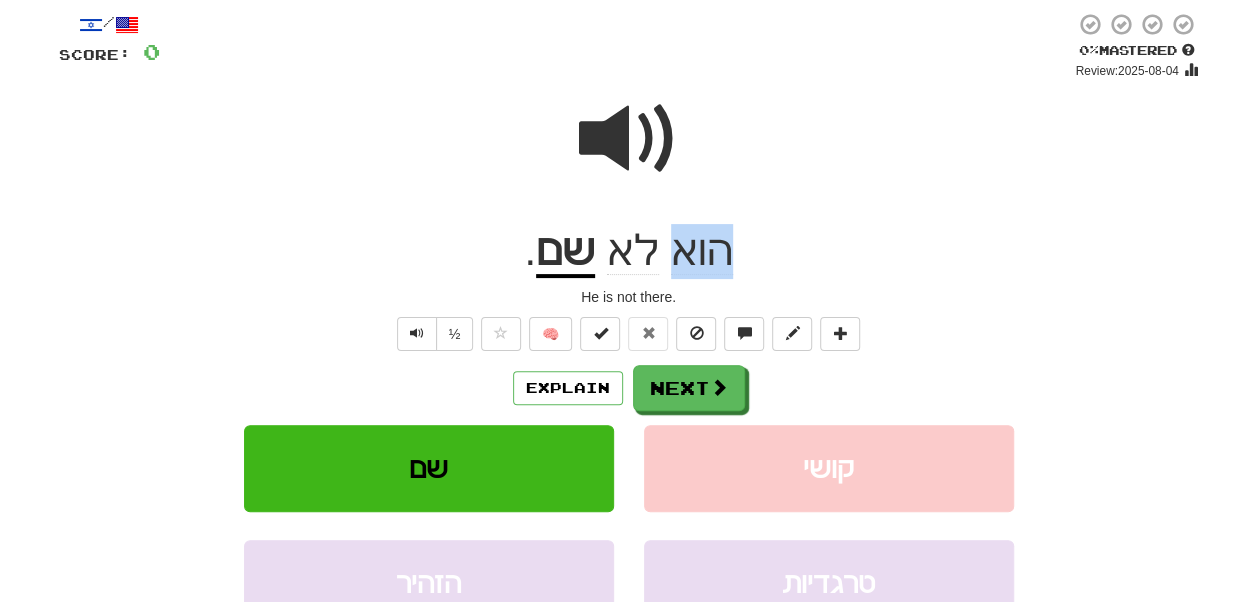 drag, startPoint x: 750, startPoint y: 251, endPoint x: 672, endPoint y: 251, distance: 78 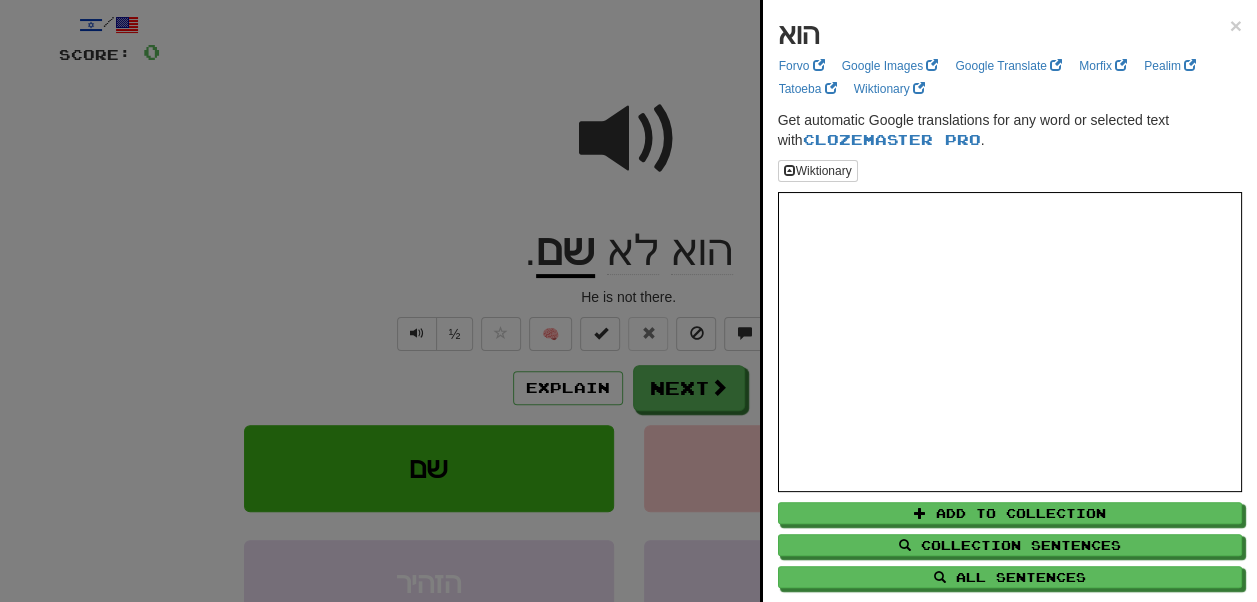 drag, startPoint x: 690, startPoint y: 256, endPoint x: 459, endPoint y: 128, distance: 264.09277 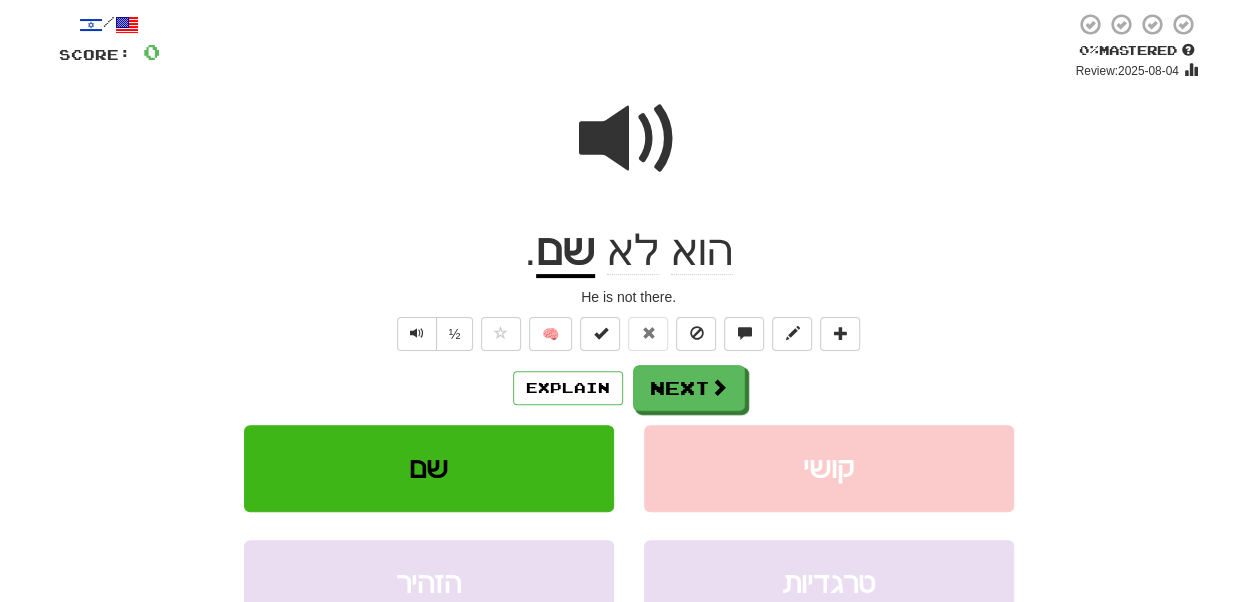 click on "שם" at bounding box center (565, 252) 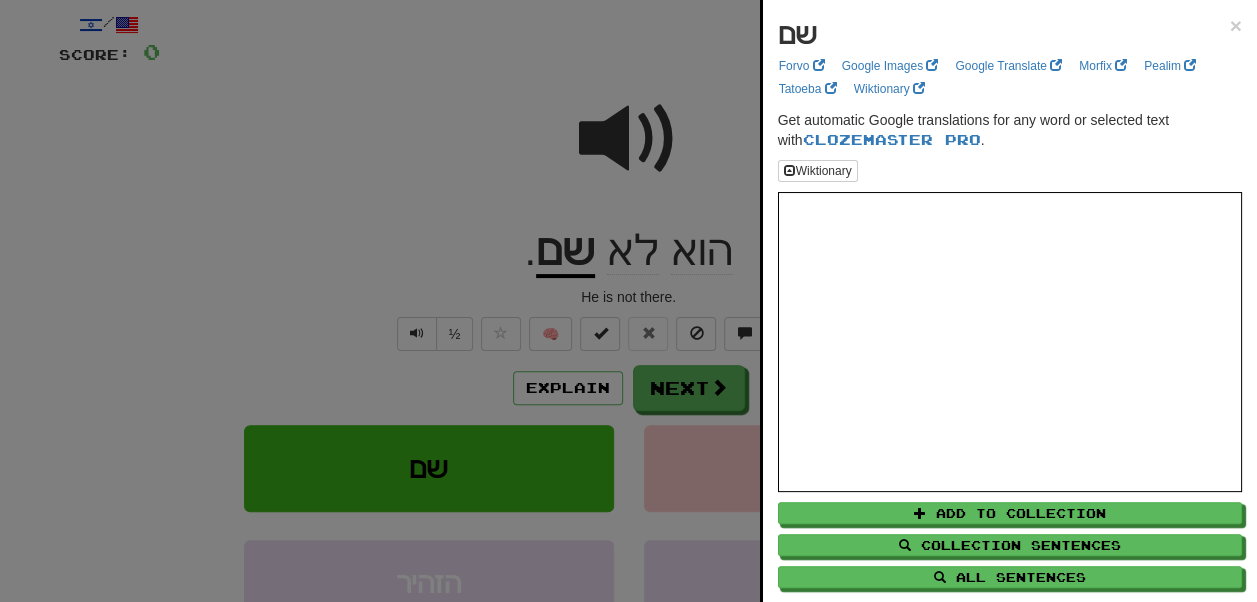 click at bounding box center (628, 301) 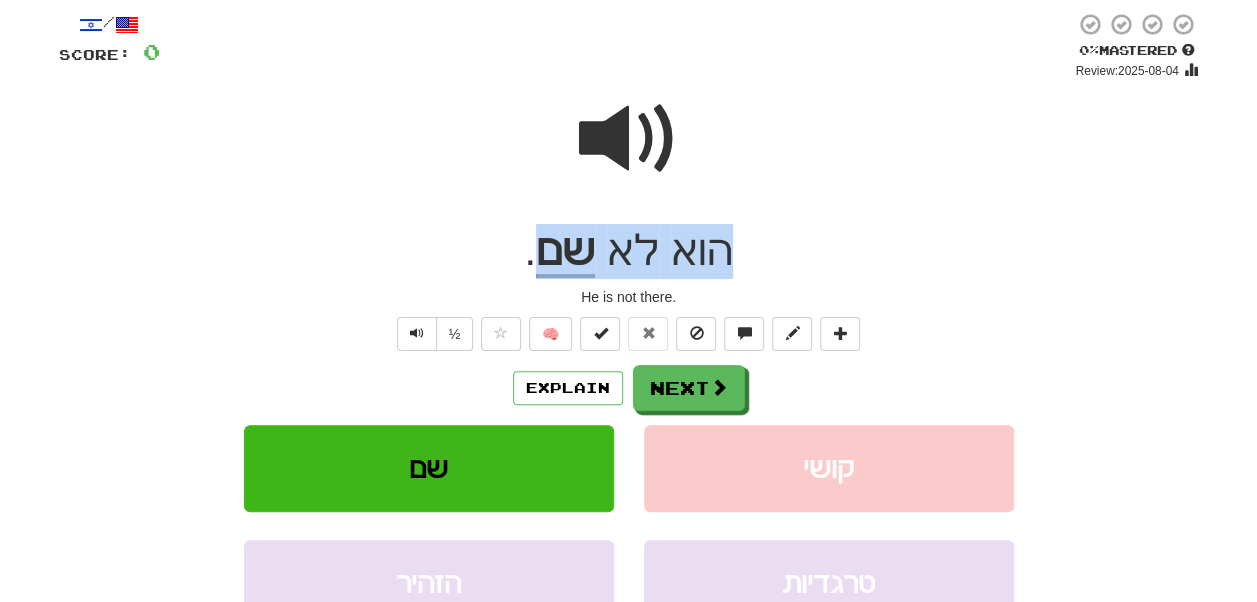drag, startPoint x: 742, startPoint y: 246, endPoint x: 550, endPoint y: 254, distance: 192.1666 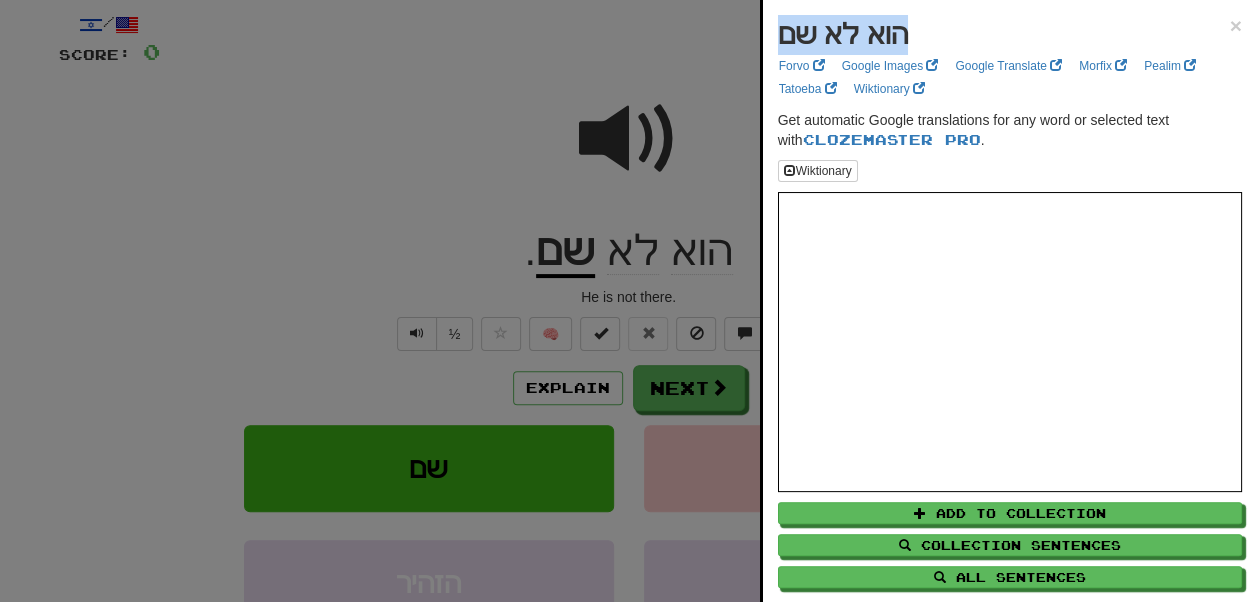 drag, startPoint x: 898, startPoint y: 37, endPoint x: 783, endPoint y: 34, distance: 115.03912 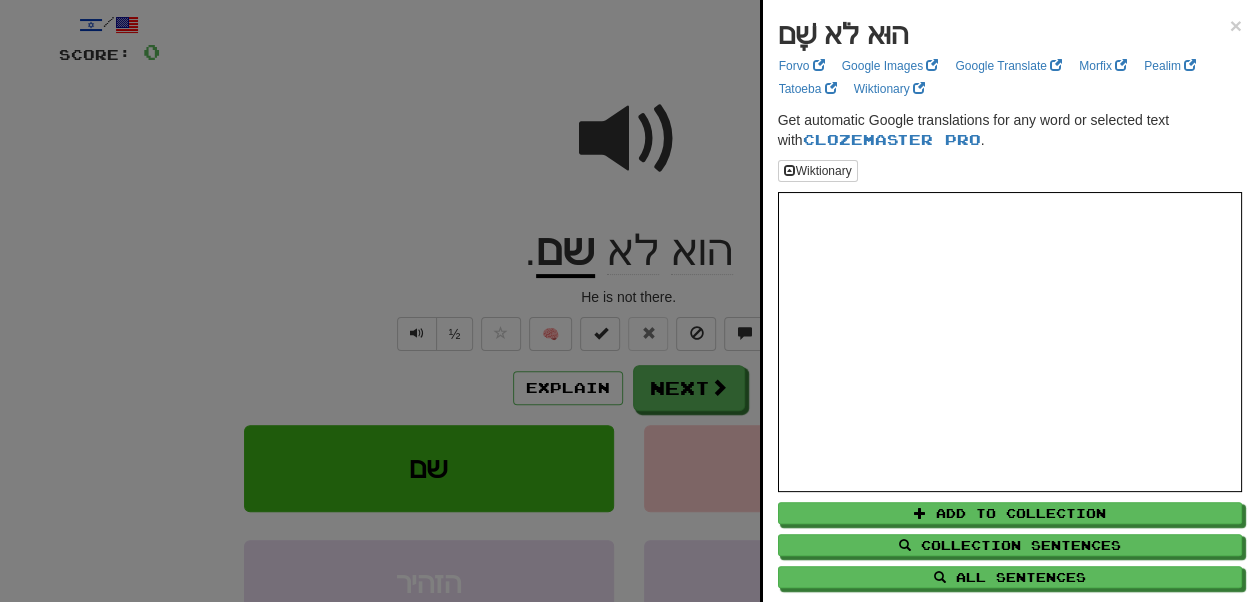 click on "הוּא לֹא שָׁם ×" at bounding box center [1010, 35] 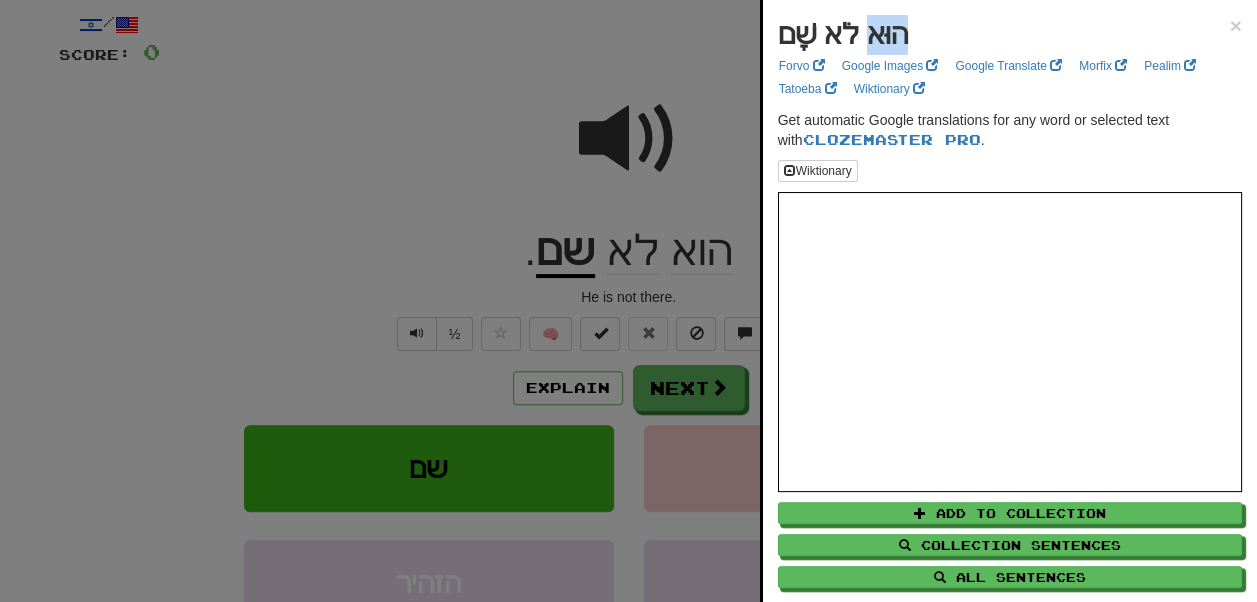 drag, startPoint x: 900, startPoint y: 40, endPoint x: 864, endPoint y: 40, distance: 36 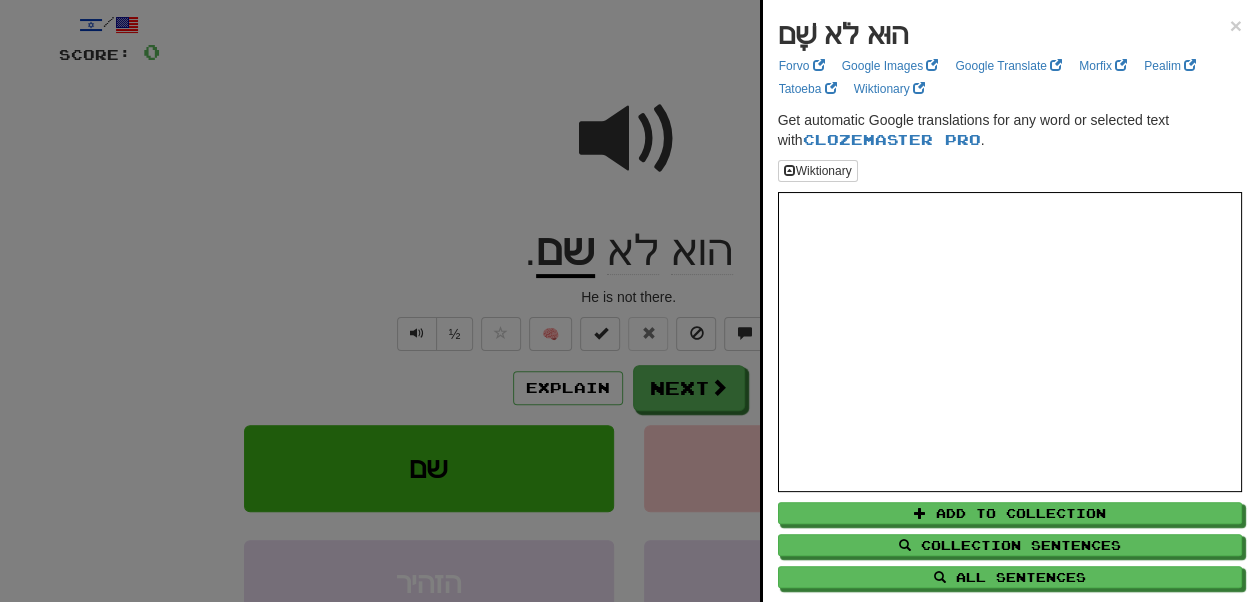 click on "הוּא לֹא שָׁם ×" at bounding box center (1010, 35) 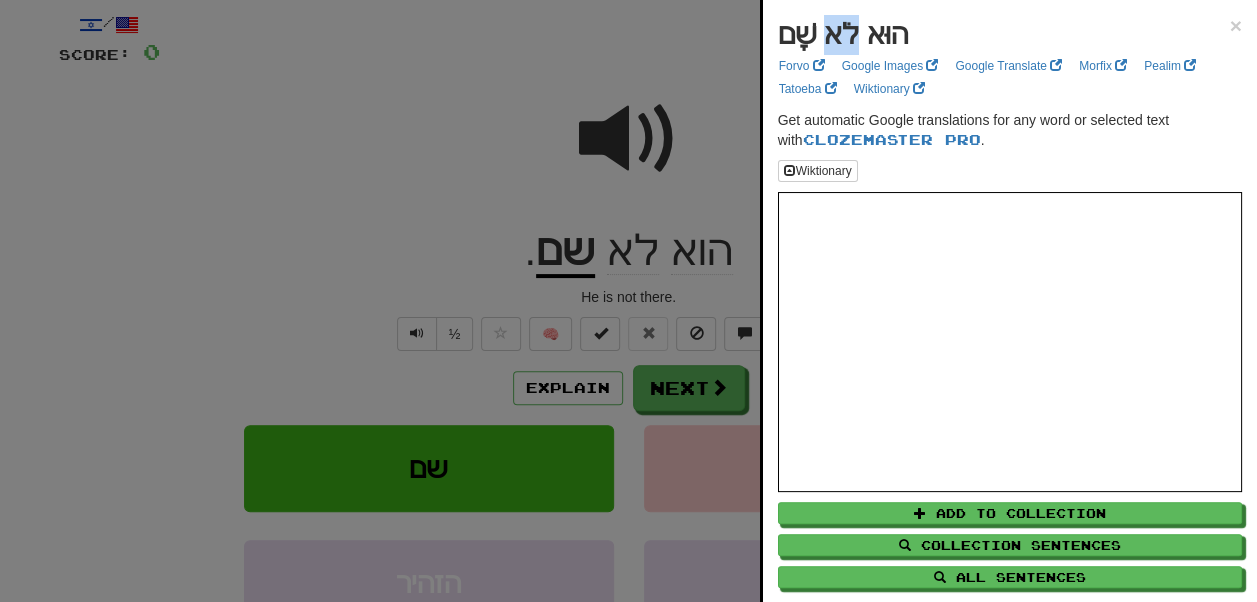 drag, startPoint x: 852, startPoint y: 37, endPoint x: 830, endPoint y: 36, distance: 22.022715 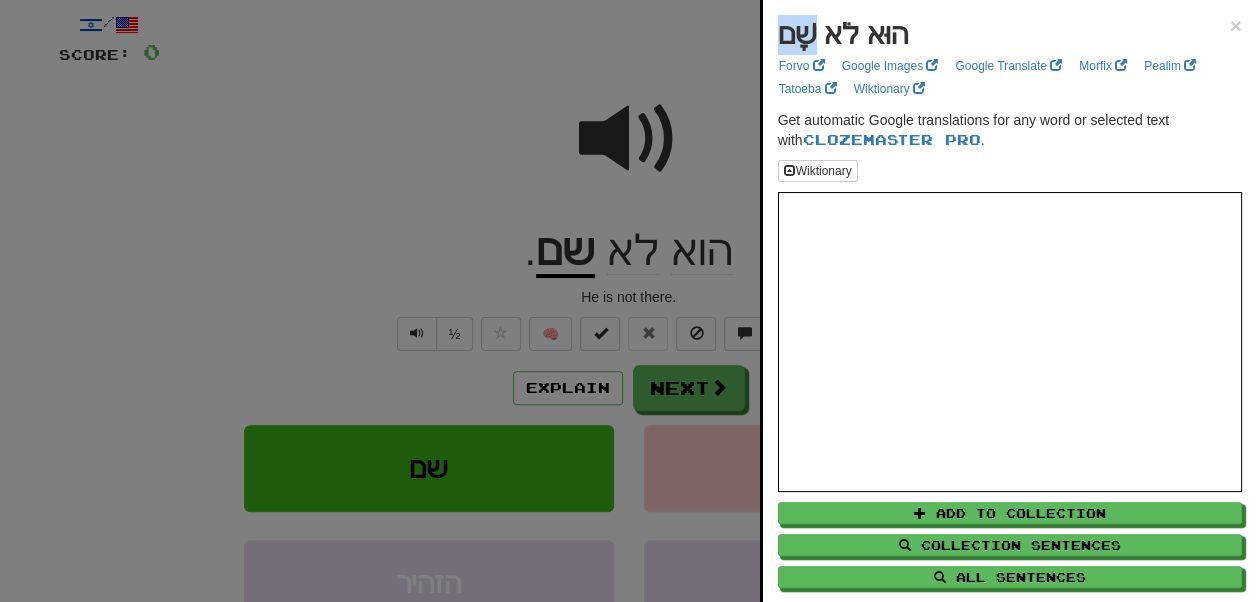 drag, startPoint x: 815, startPoint y: 40, endPoint x: 780, endPoint y: 43, distance: 35.128338 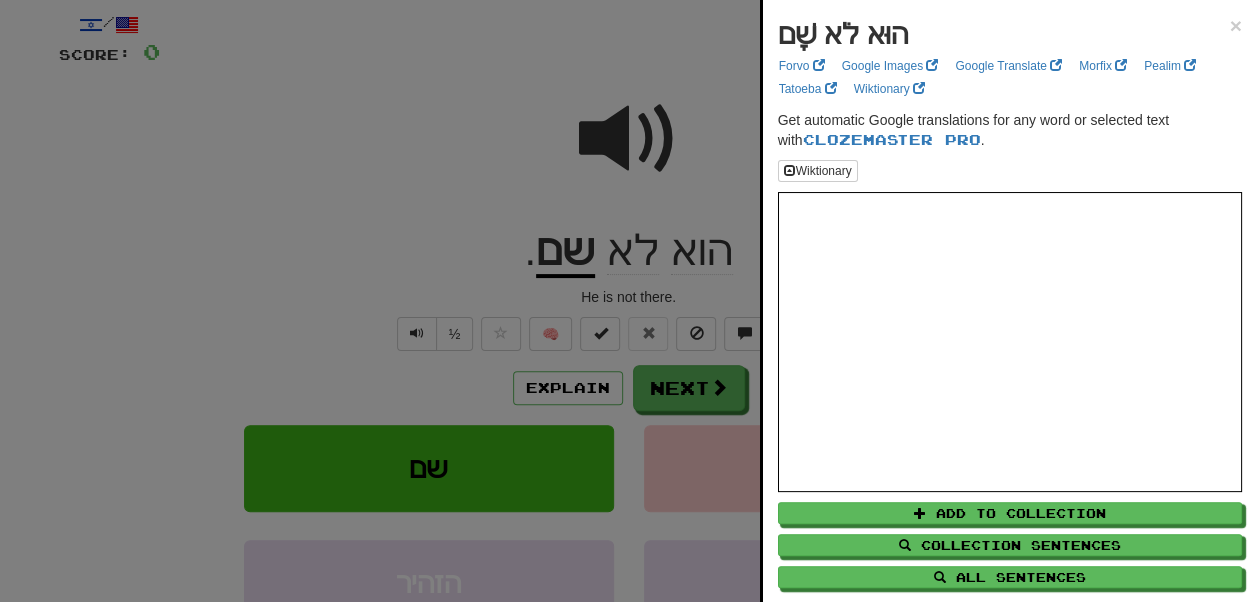 click at bounding box center (628, 301) 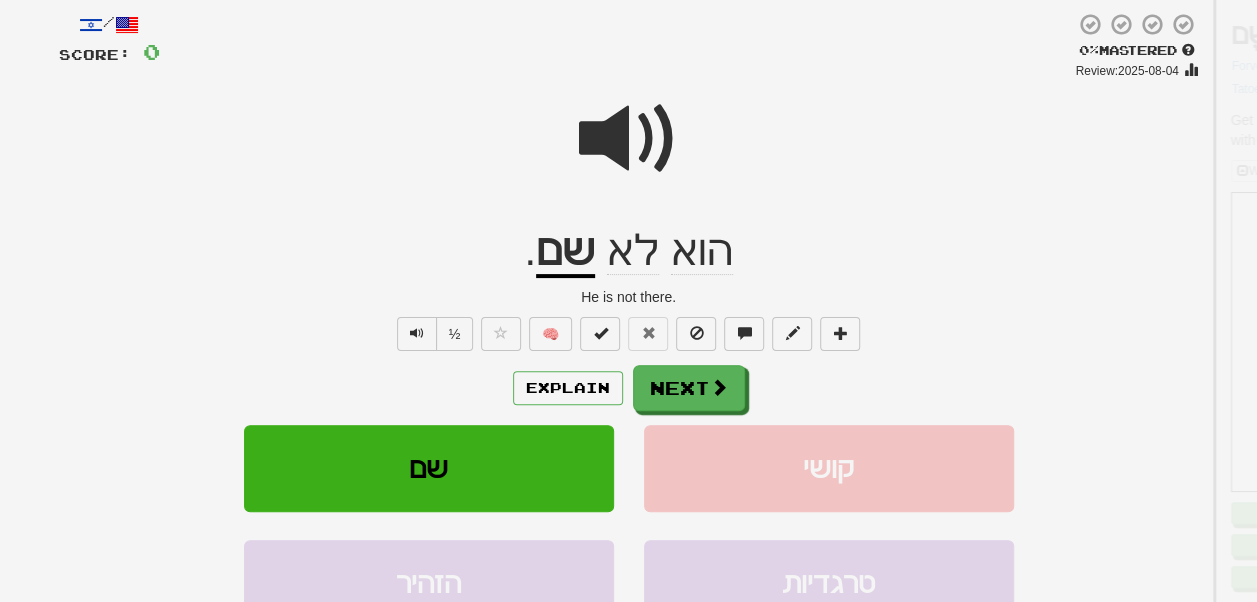 click at bounding box center [628, 301] 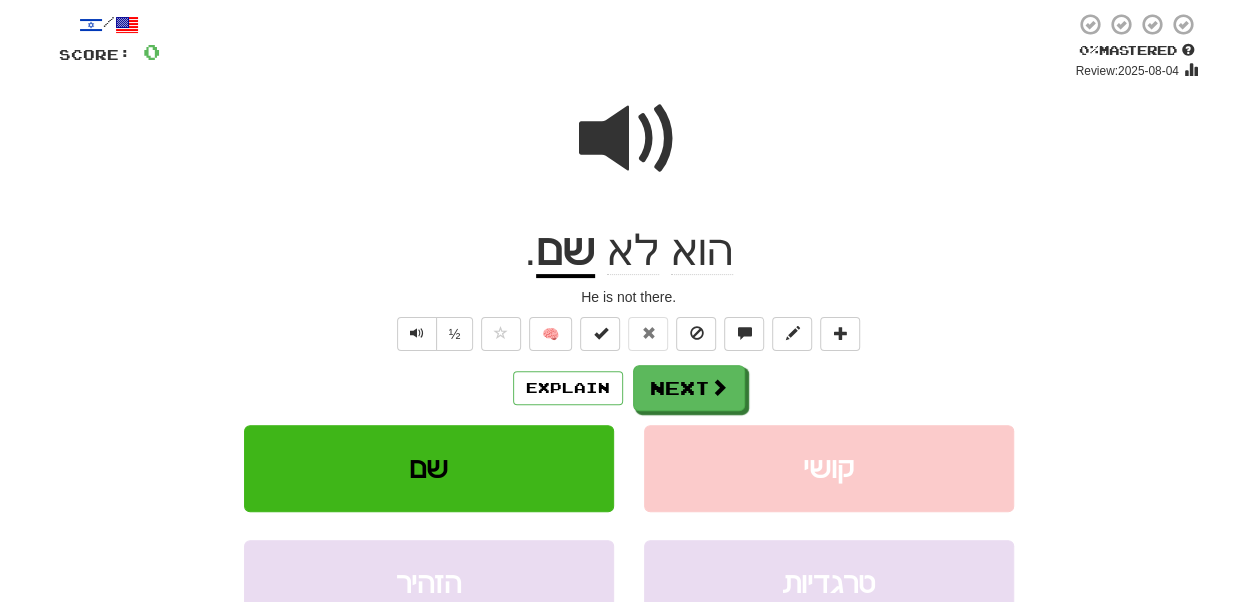 click at bounding box center [629, 139] 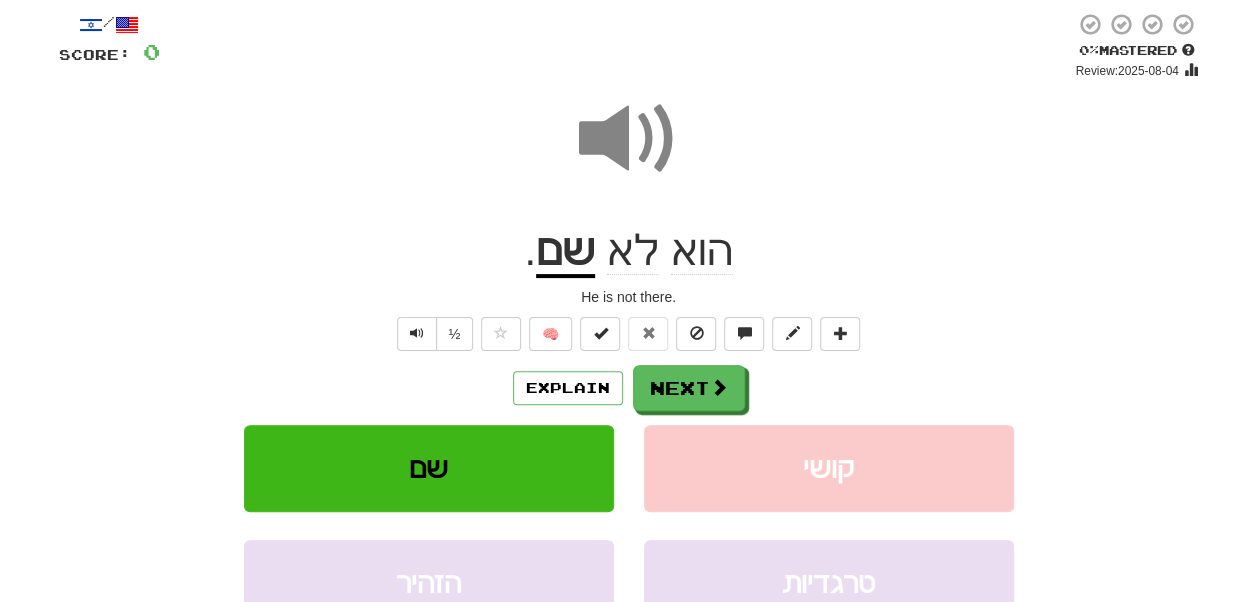 click at bounding box center (629, 139) 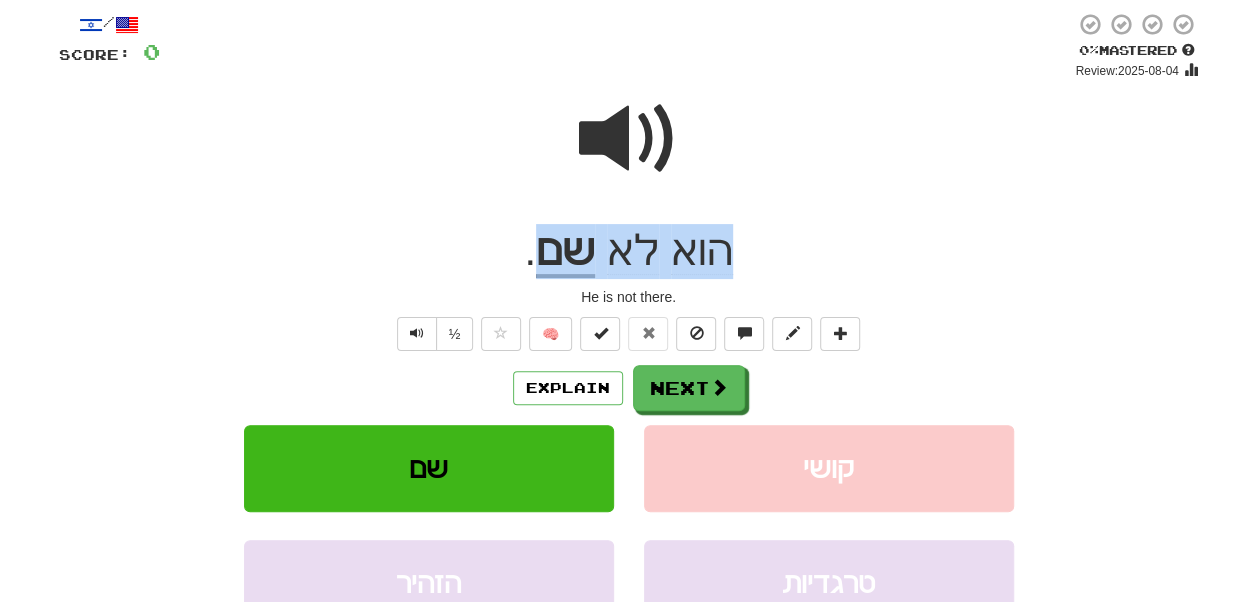 drag, startPoint x: 734, startPoint y: 248, endPoint x: 550, endPoint y: 258, distance: 184.27155 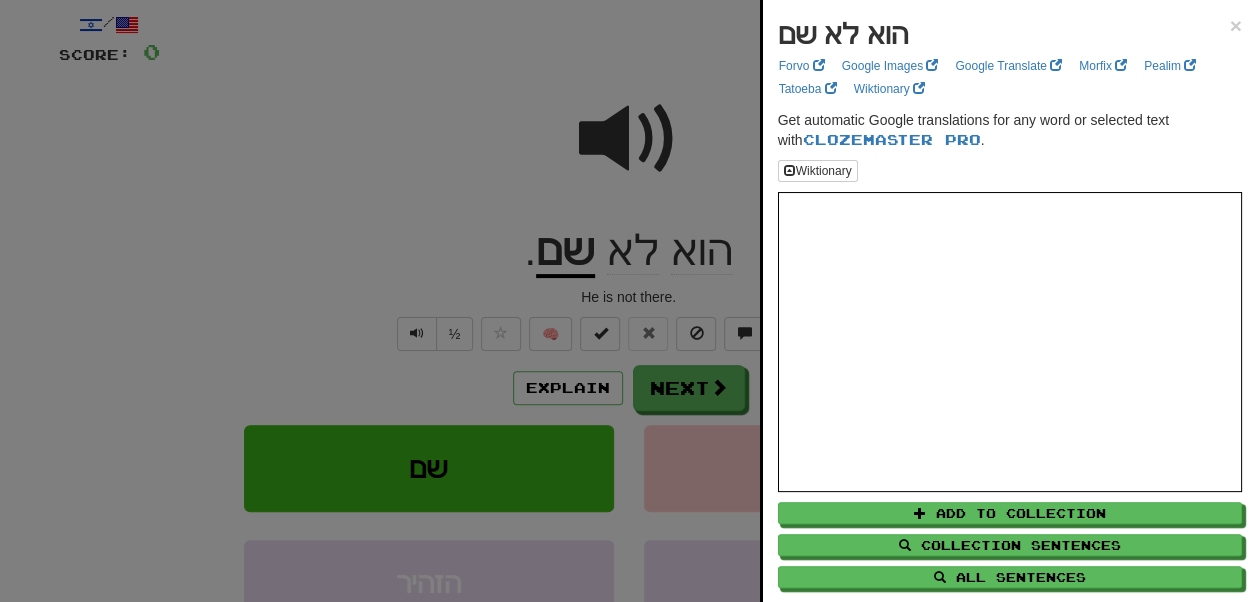 click at bounding box center [628, 301] 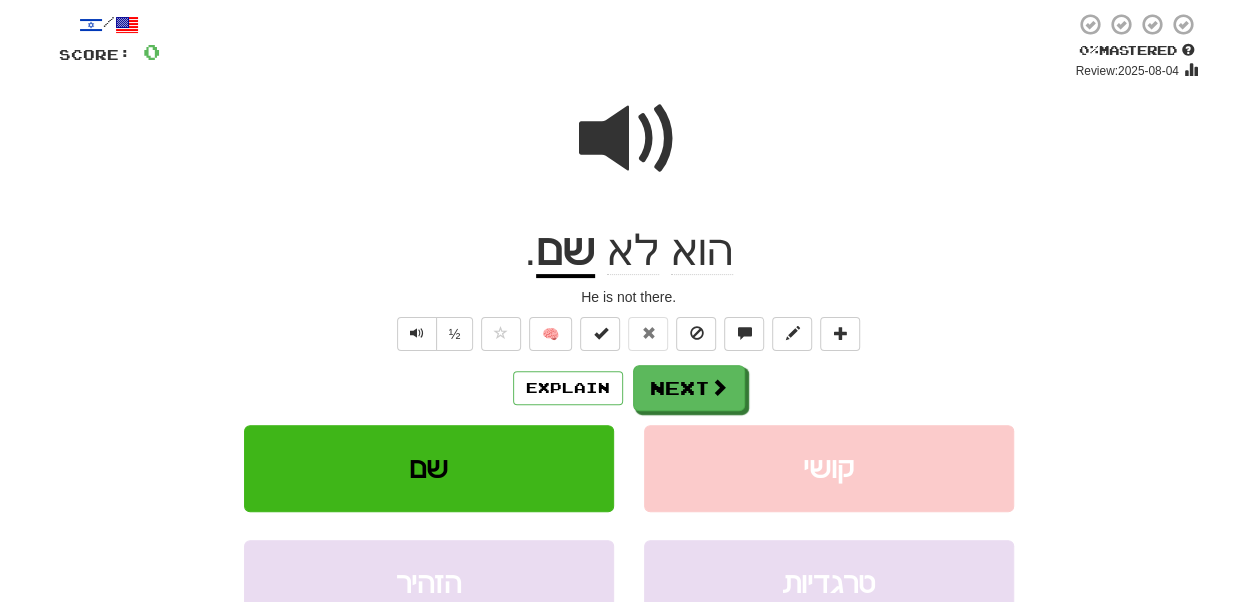 drag, startPoint x: 767, startPoint y: 252, endPoint x: 716, endPoint y: 262, distance: 51.971146 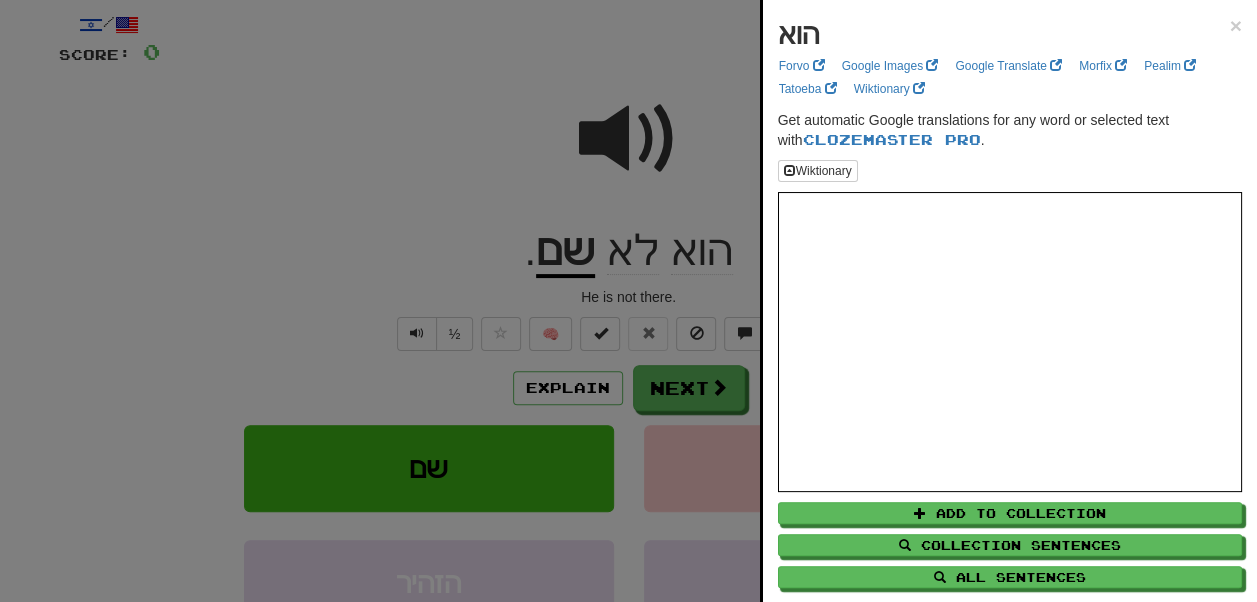 click at bounding box center (628, 301) 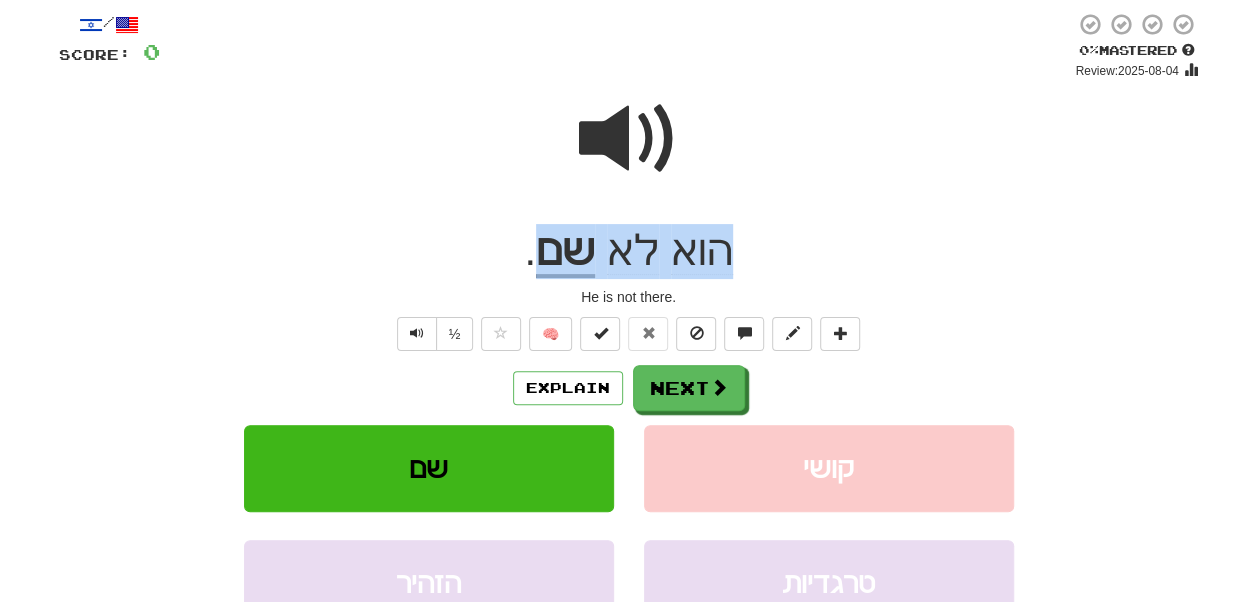 drag, startPoint x: 725, startPoint y: 270, endPoint x: 553, endPoint y: 262, distance: 172.18594 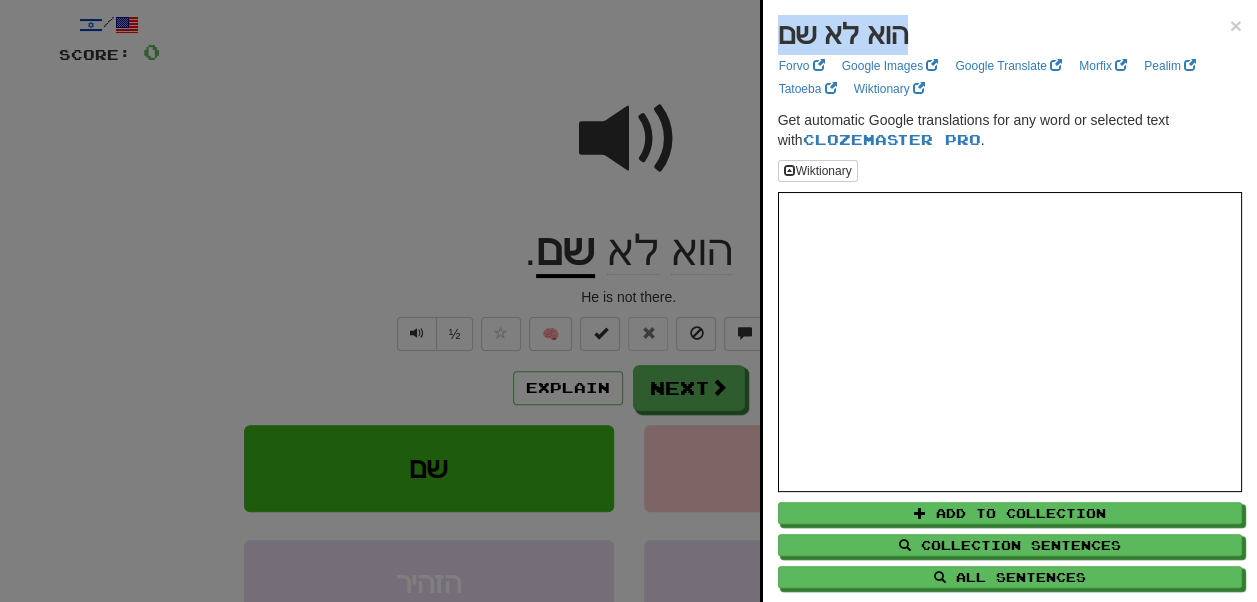 drag, startPoint x: 924, startPoint y: 40, endPoint x: 781, endPoint y: 36, distance: 143.05594 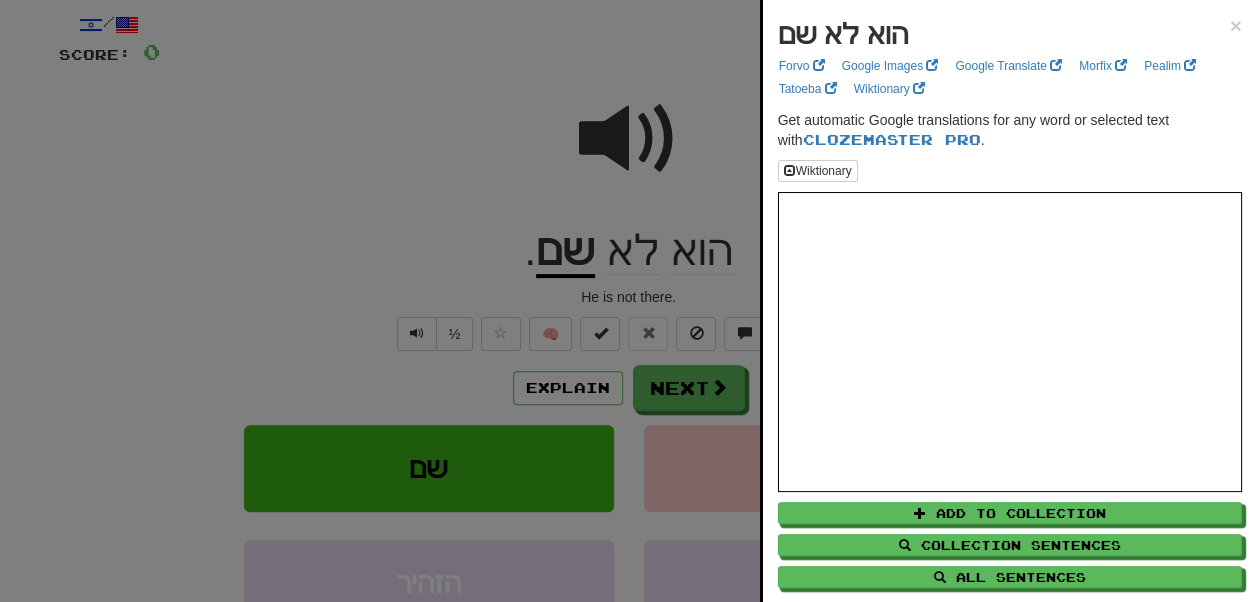click at bounding box center [628, 301] 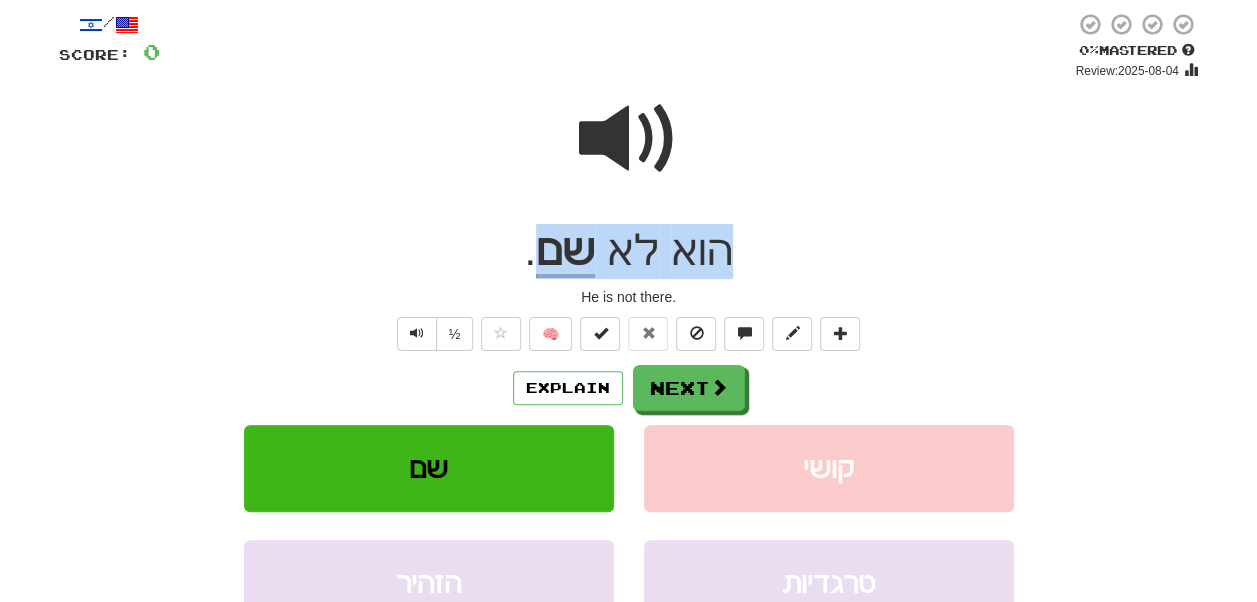 drag, startPoint x: 758, startPoint y: 240, endPoint x: 550, endPoint y: 260, distance: 208.95932 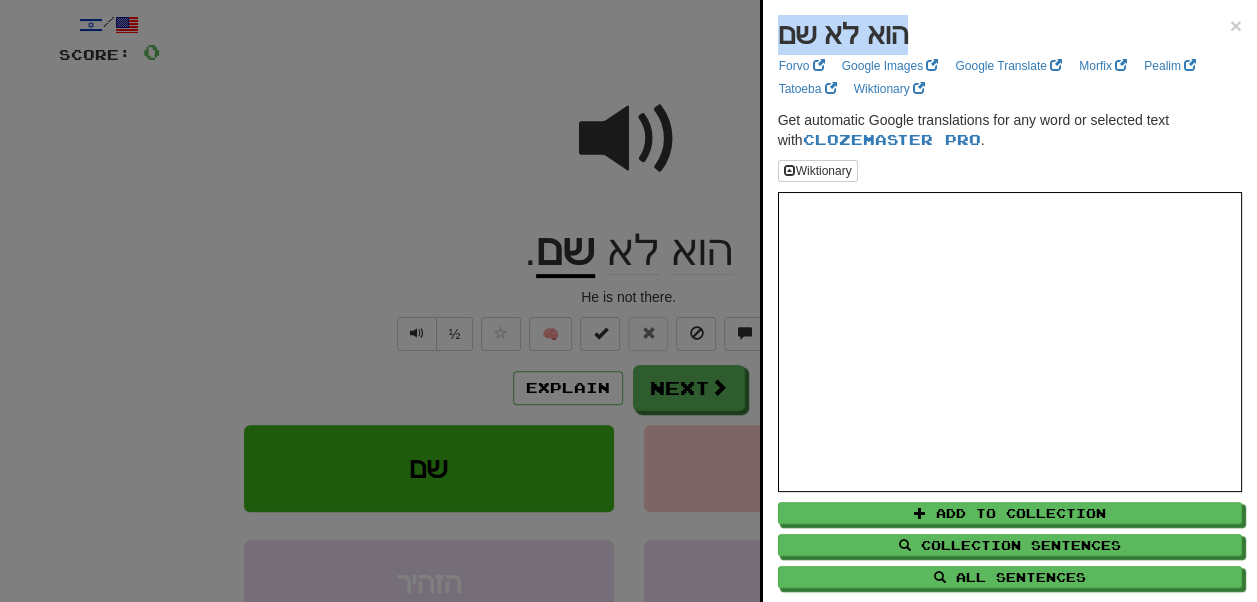 drag, startPoint x: 914, startPoint y: 42, endPoint x: 784, endPoint y: 34, distance: 130.24593 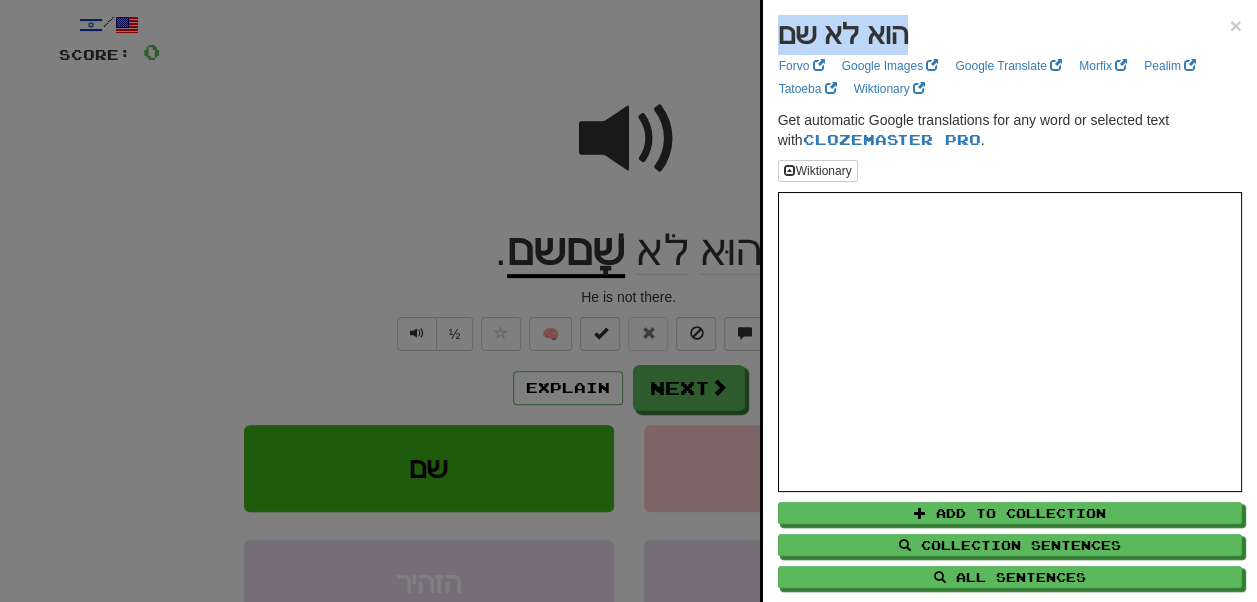 drag, startPoint x: 901, startPoint y: 34, endPoint x: 784, endPoint y: 39, distance: 117.10679 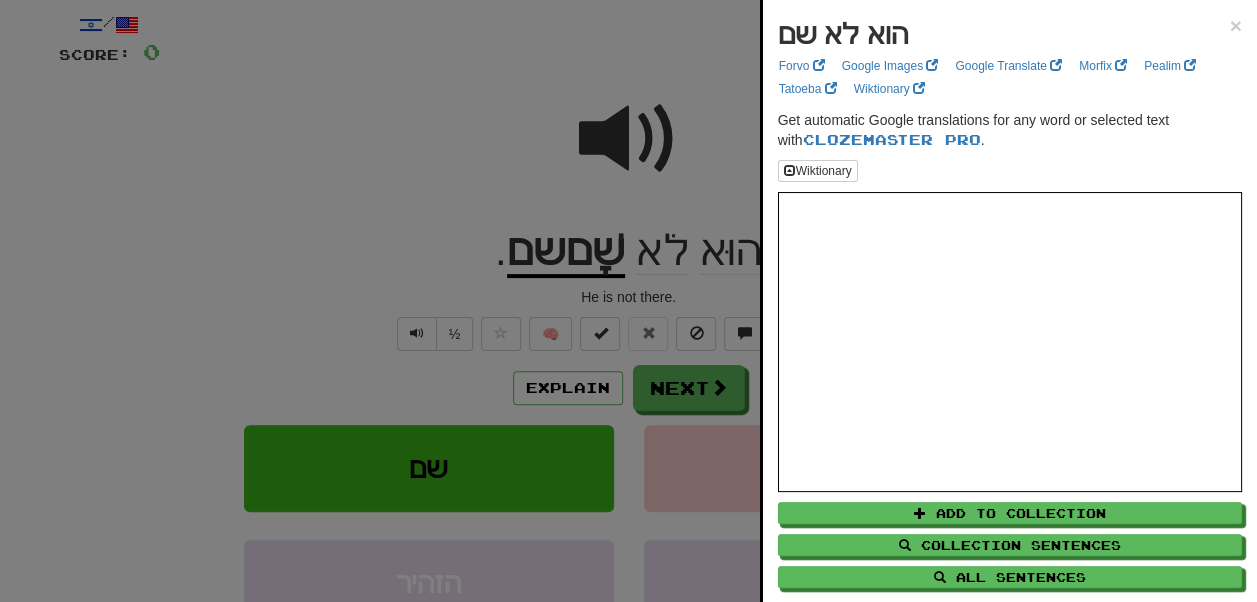 click on "Get automatic Google translations for any word or selected text with  Clozemaster Pro ." at bounding box center (1010, 130) 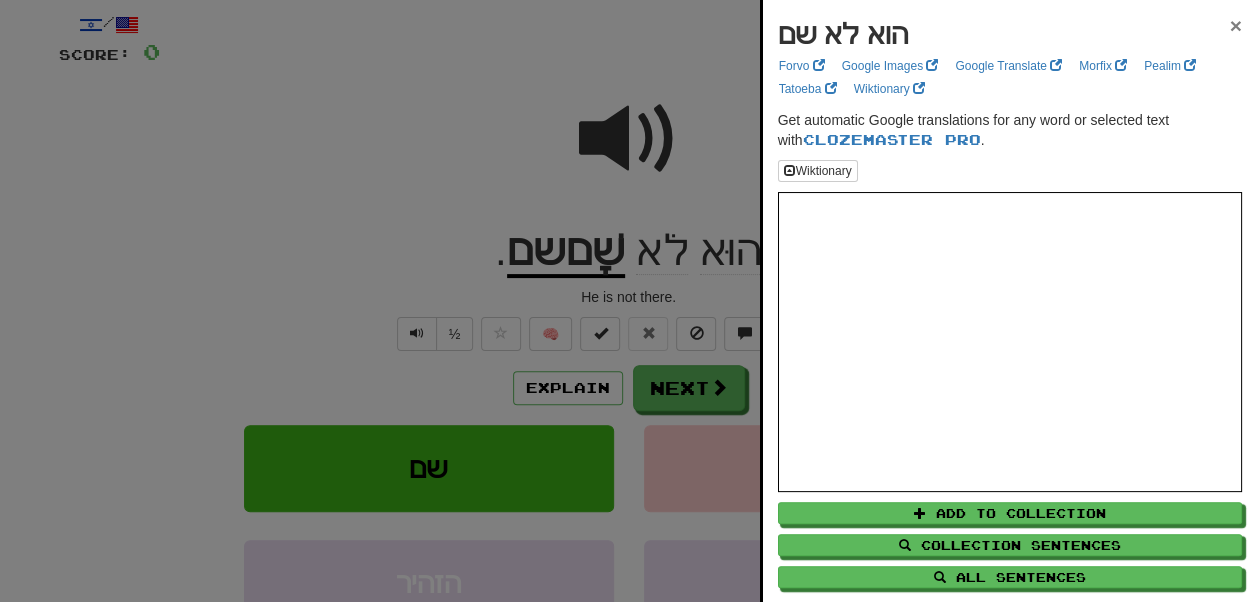 click on "×" at bounding box center [1236, 25] 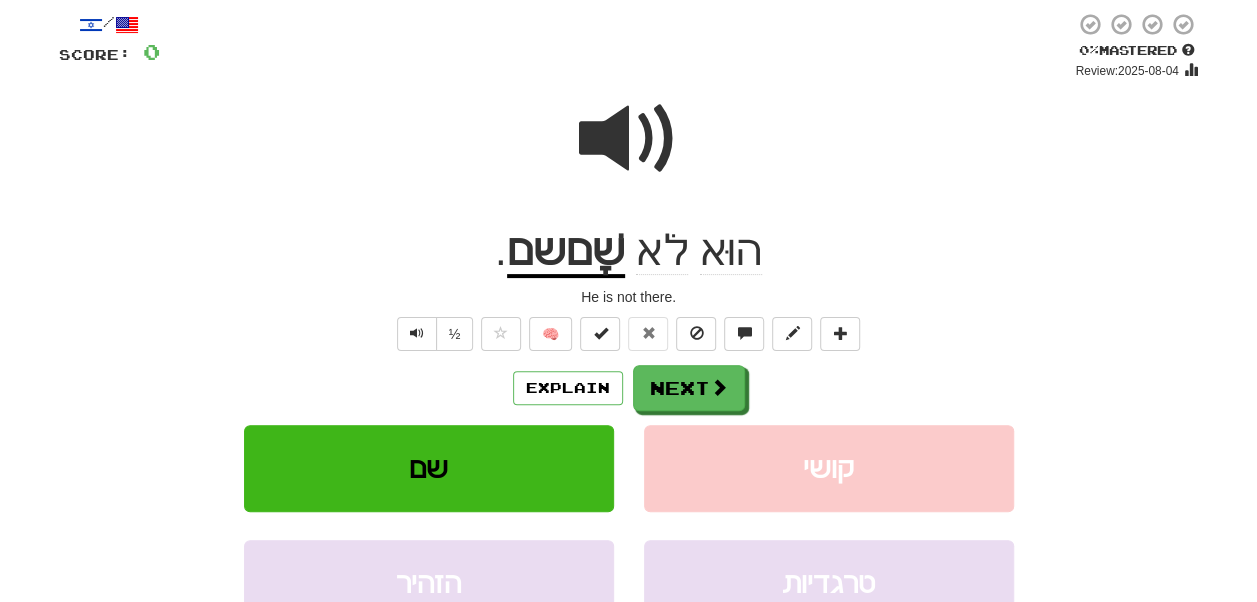 click on "הוּא   לֹא" at bounding box center [693, 251] 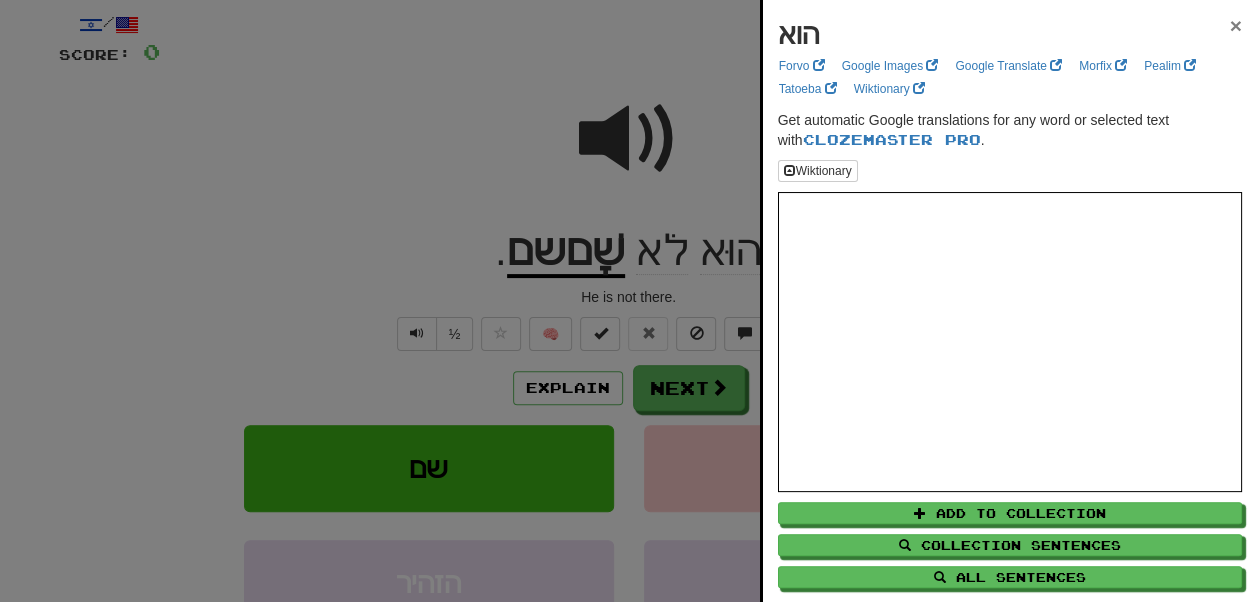 click on "×" at bounding box center [1236, 25] 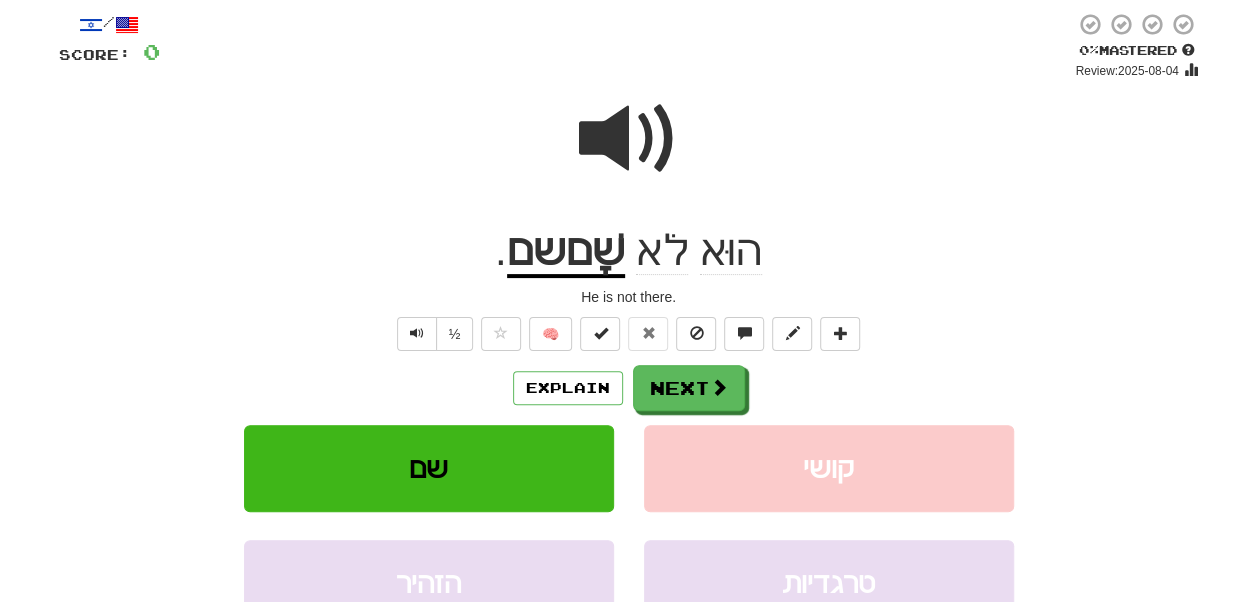 click on "הוּא   לֹא   שָׁםשם ." at bounding box center [629, 251] 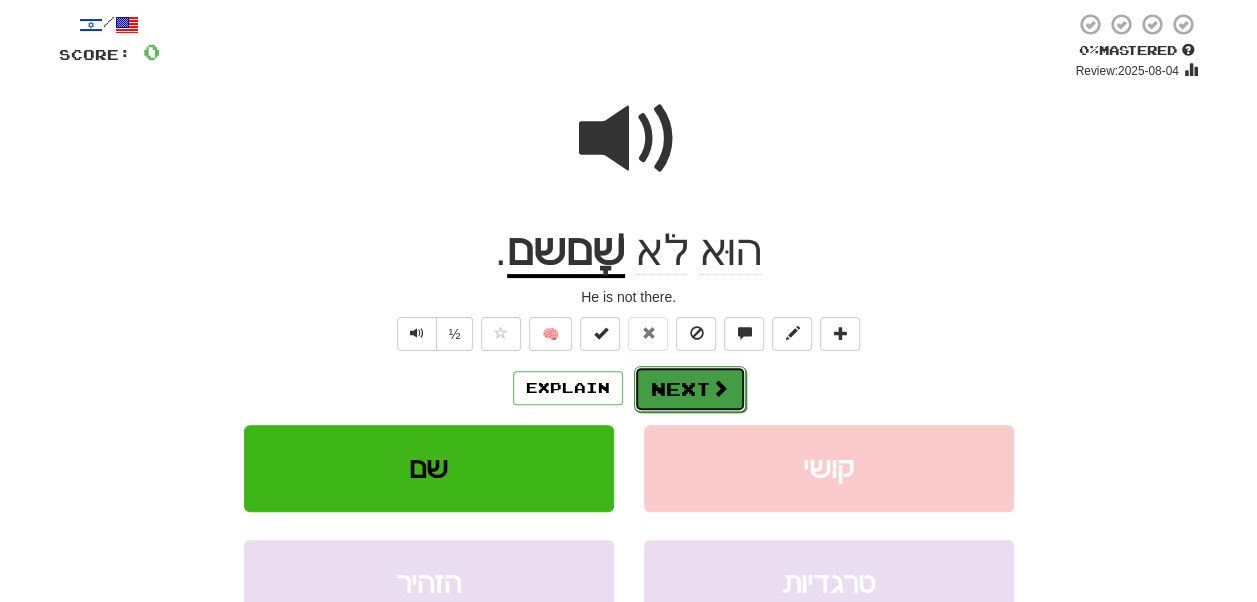 click on "Next" at bounding box center (690, 389) 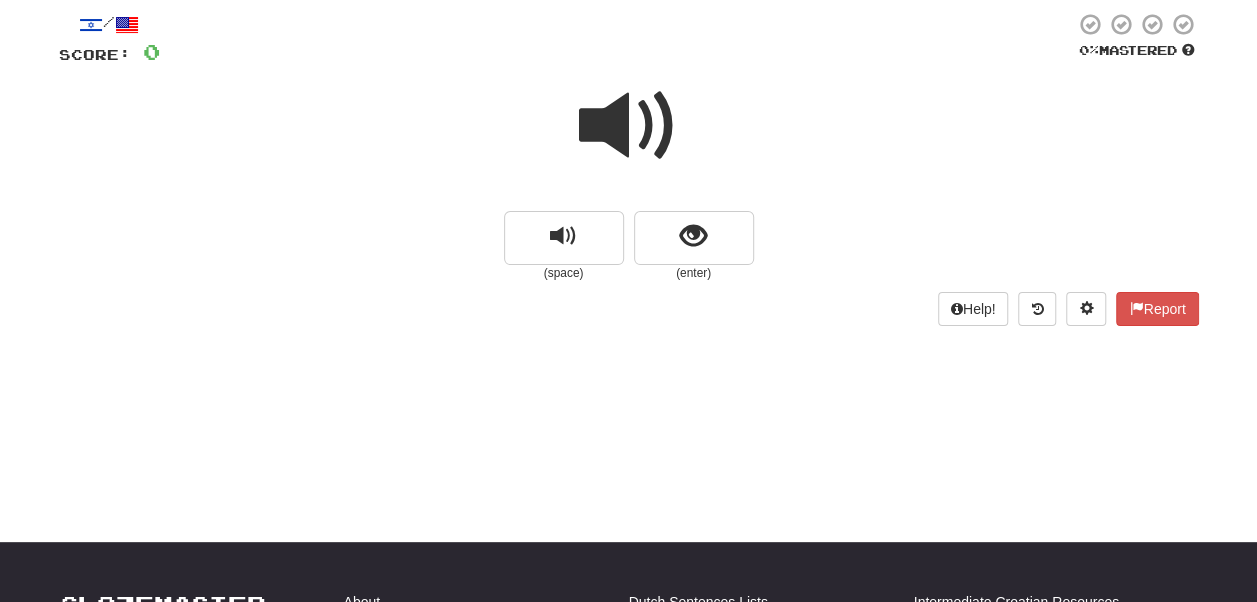 click at bounding box center (629, 126) 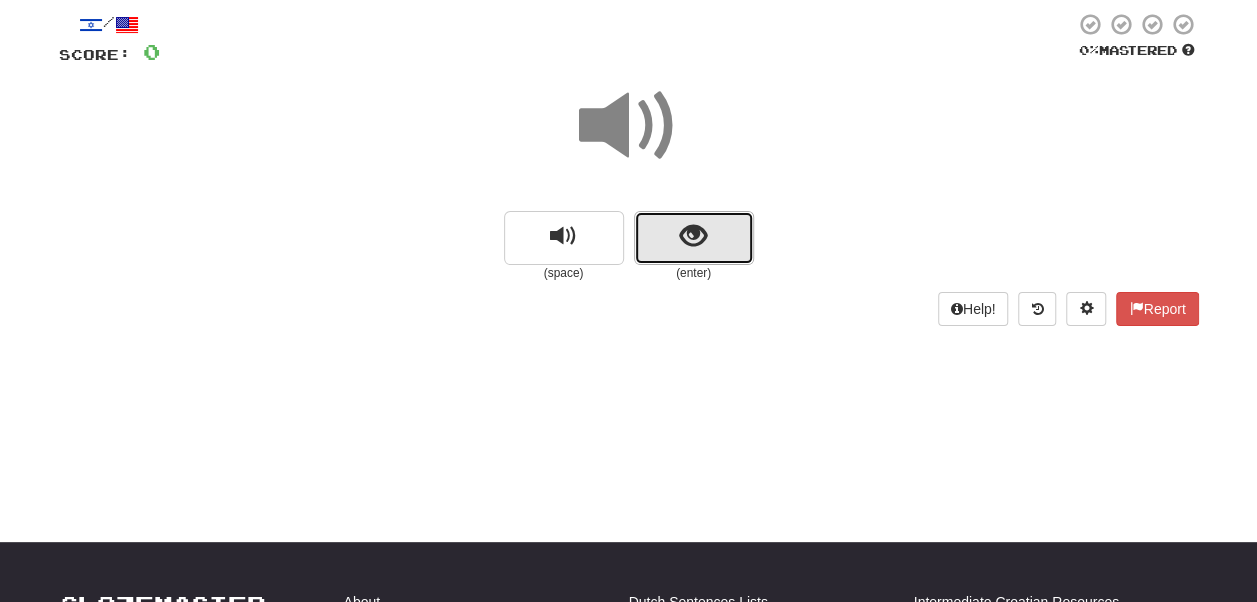 click at bounding box center [693, 236] 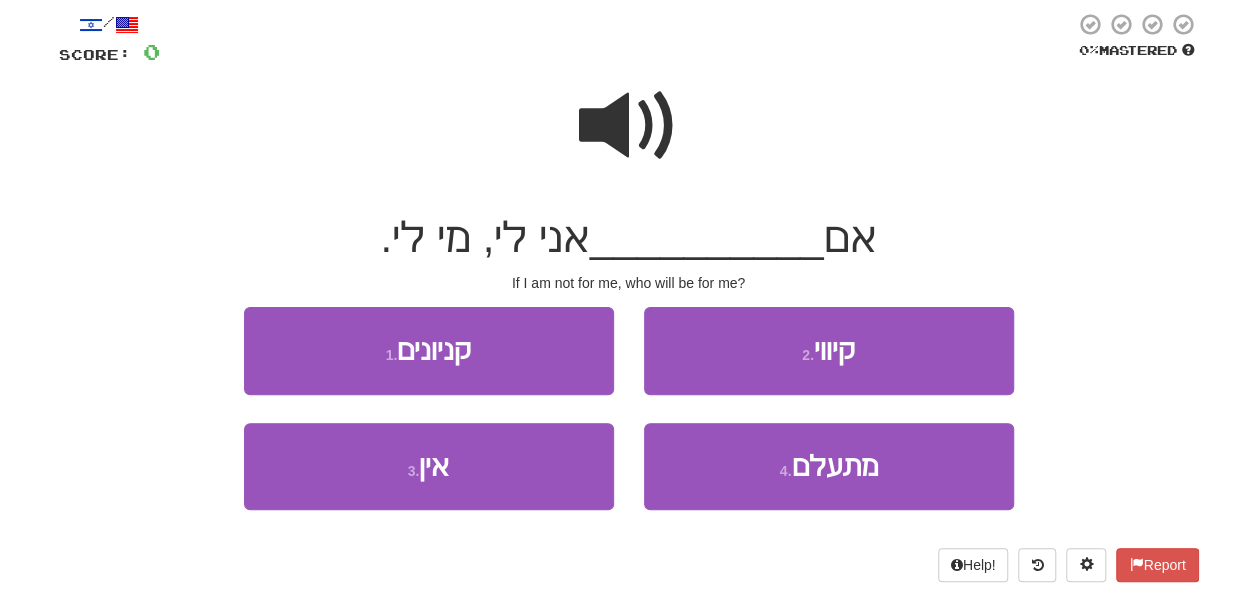 click at bounding box center [629, 126] 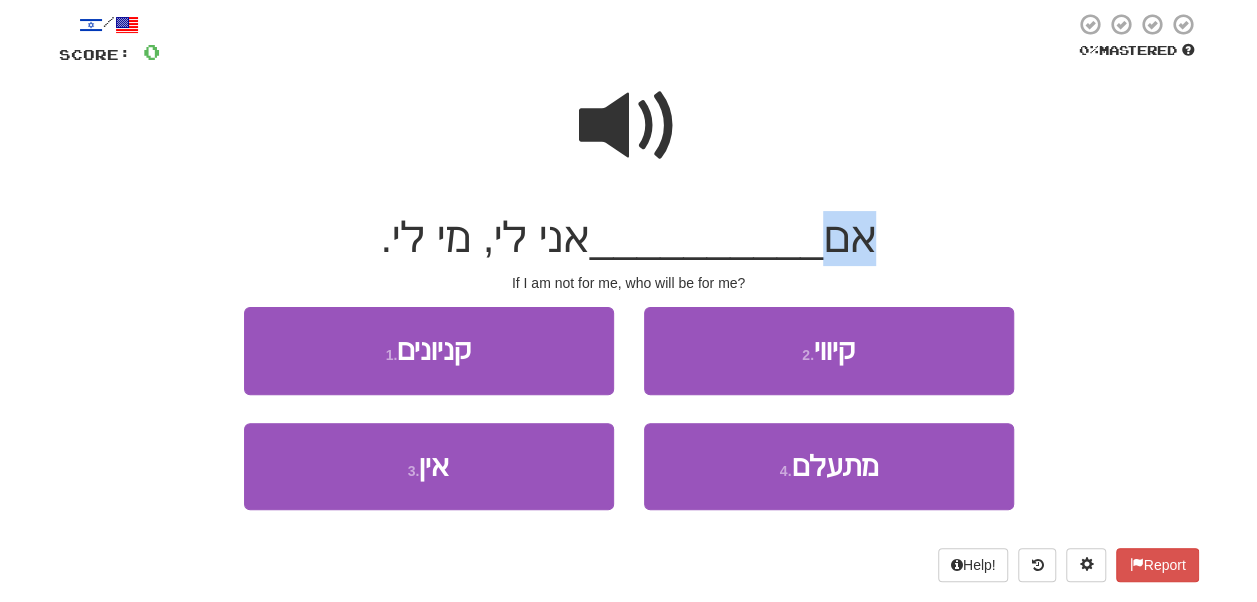 drag, startPoint x: 838, startPoint y: 248, endPoint x: 896, endPoint y: 248, distance: 58 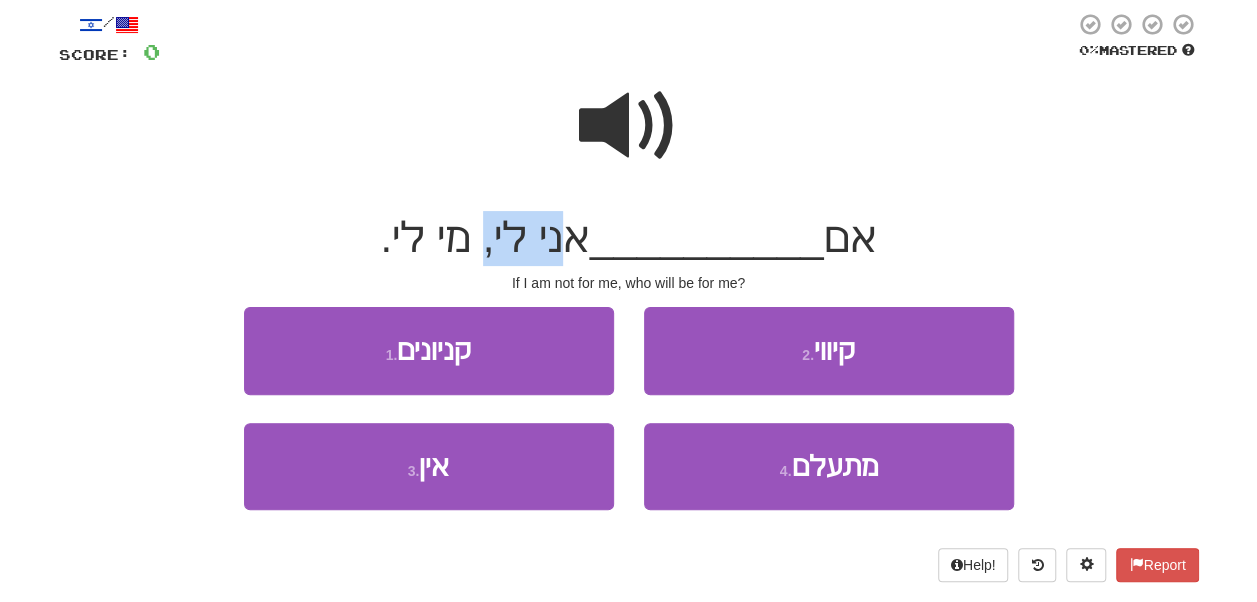 drag, startPoint x: 574, startPoint y: 246, endPoint x: 490, endPoint y: 255, distance: 84.48077 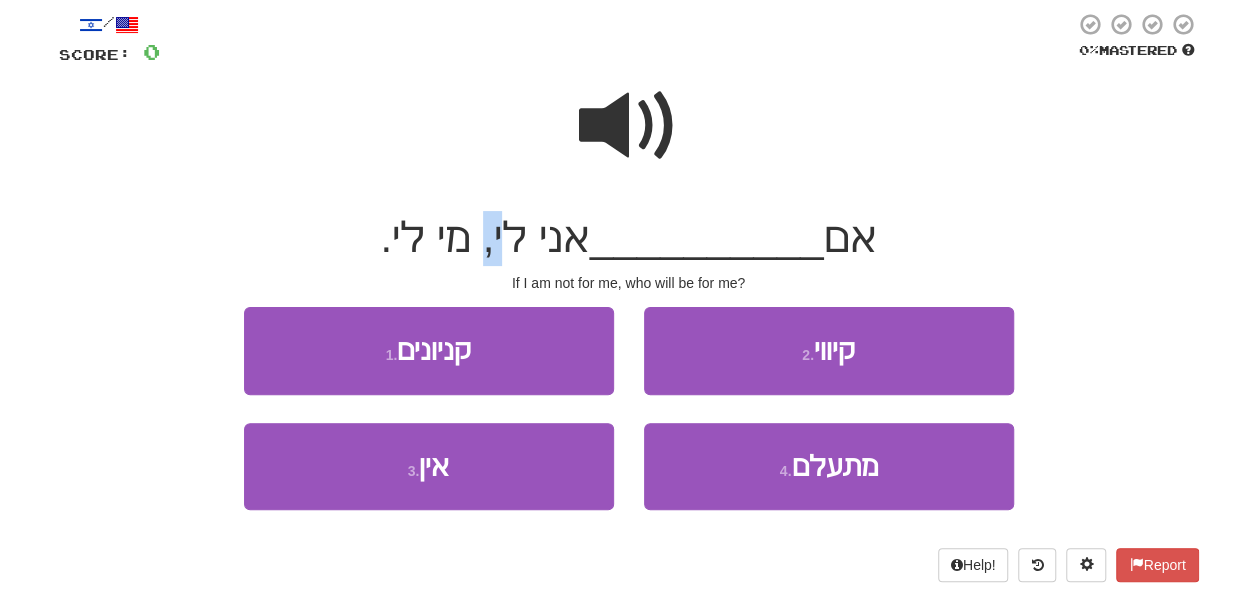 drag, startPoint x: 514, startPoint y: 242, endPoint x: 488, endPoint y: 248, distance: 26.683329 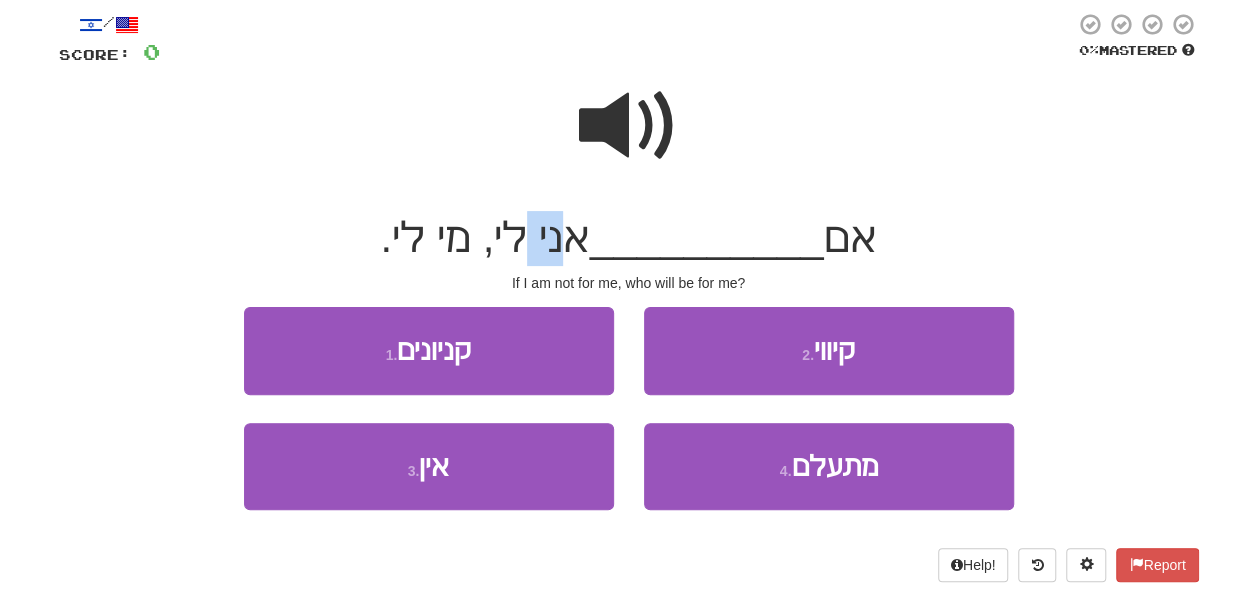 drag, startPoint x: 569, startPoint y: 240, endPoint x: 528, endPoint y: 242, distance: 41.04875 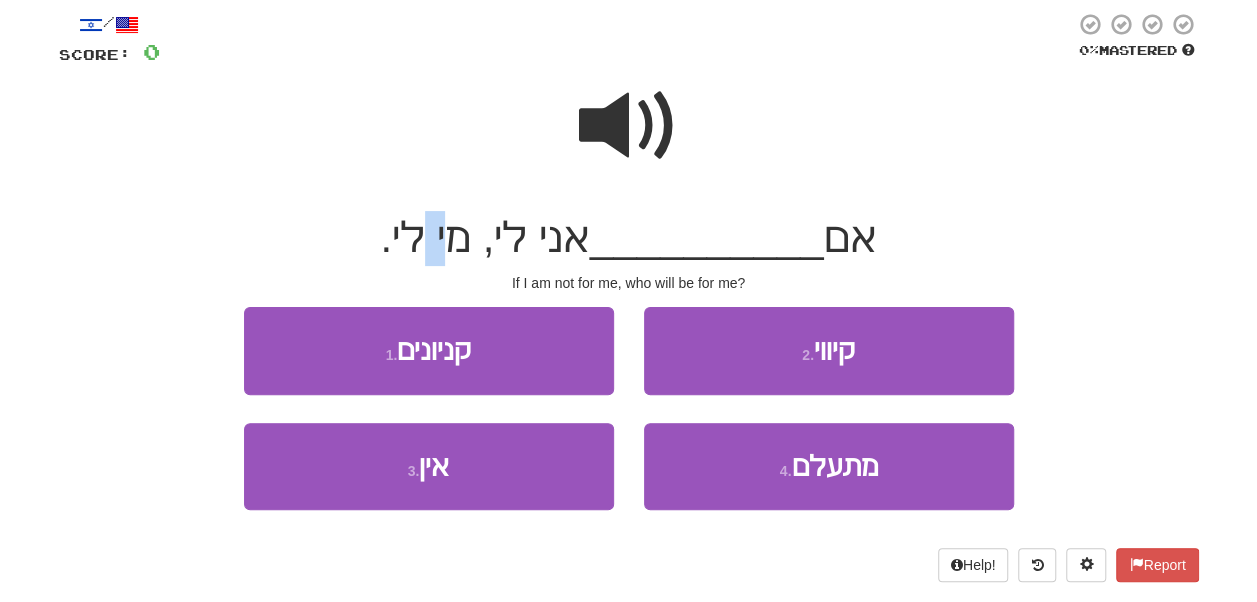 drag, startPoint x: 462, startPoint y: 248, endPoint x: 428, endPoint y: 254, distance: 34.525352 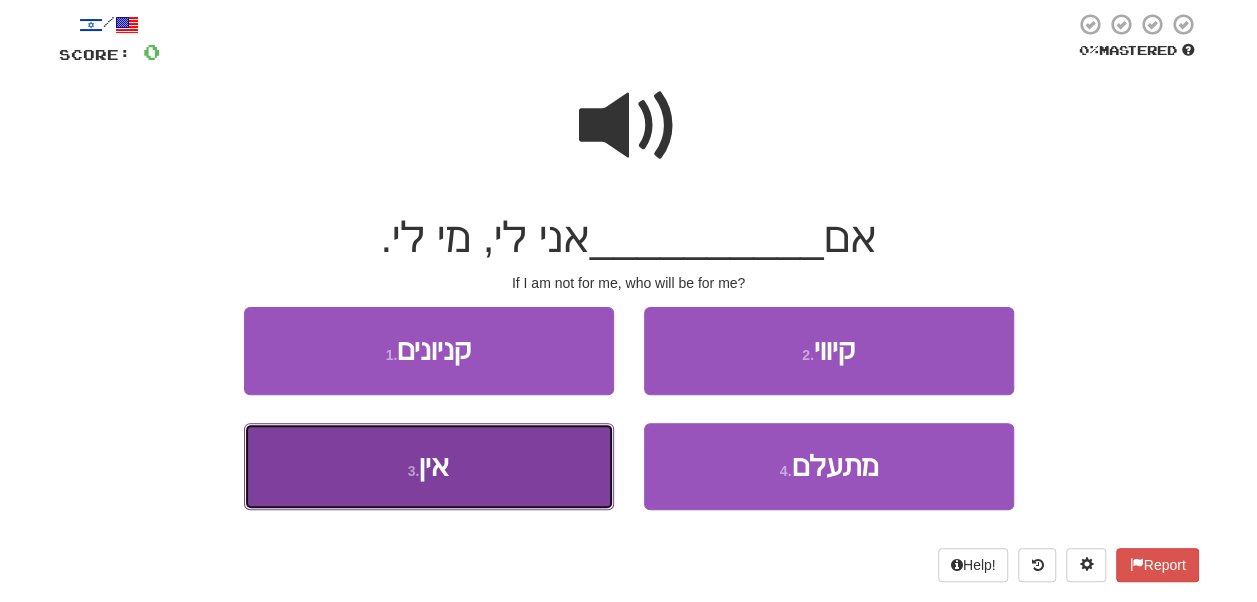 click on "3 .  אין" at bounding box center [429, 466] 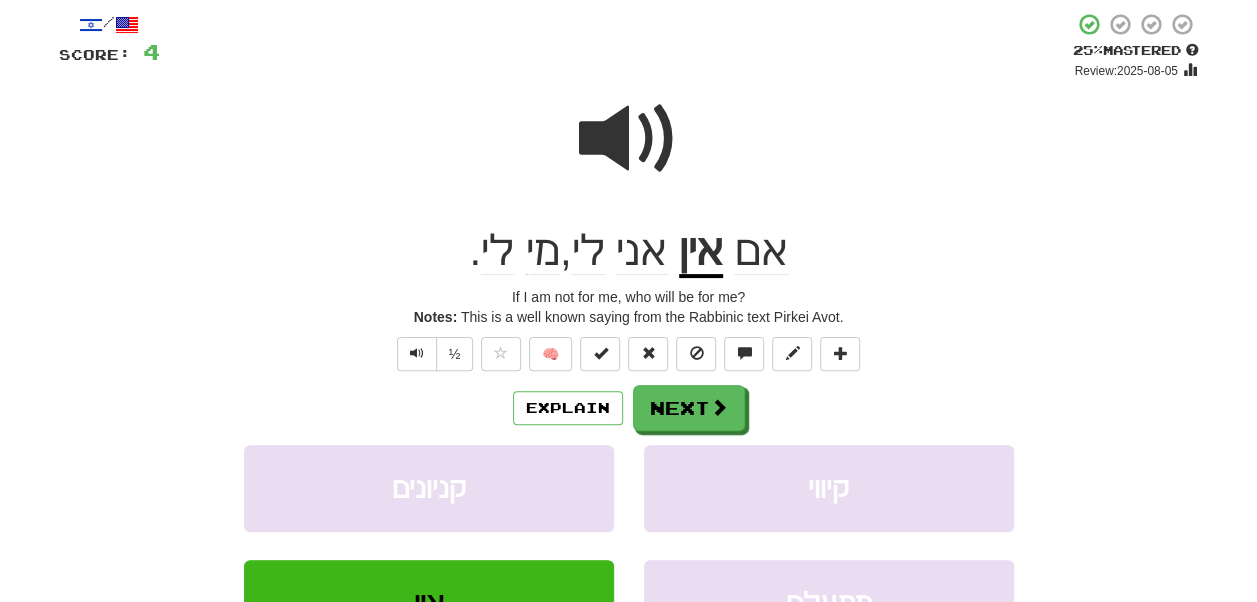 click at bounding box center (629, 139) 